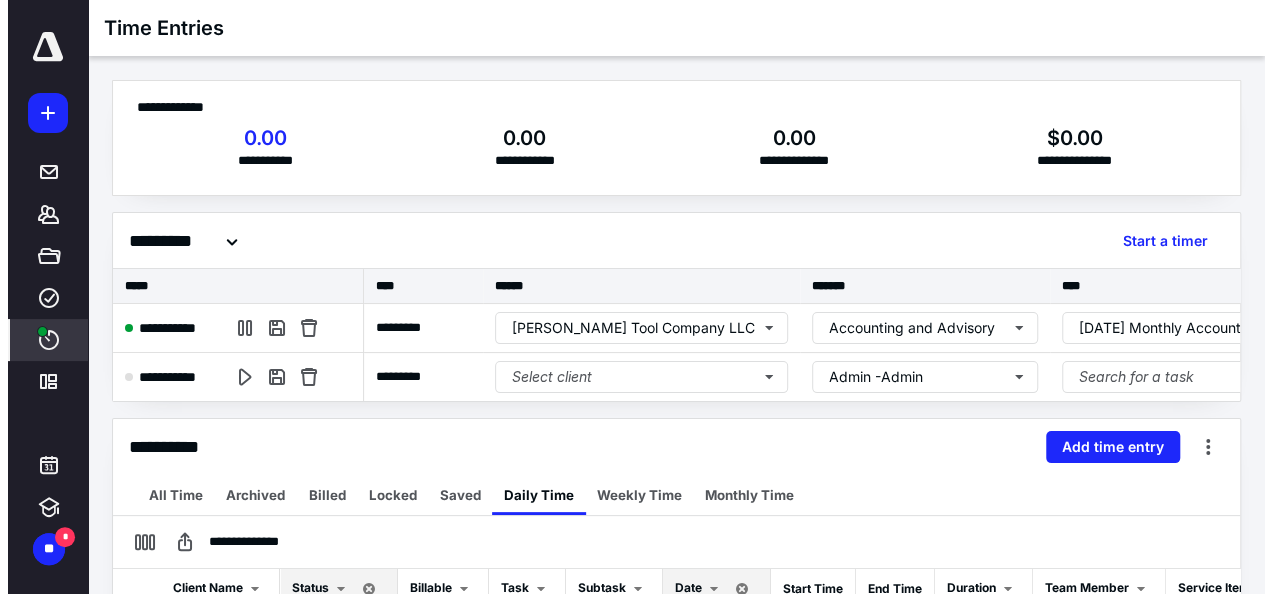scroll, scrollTop: 0, scrollLeft: 0, axis: both 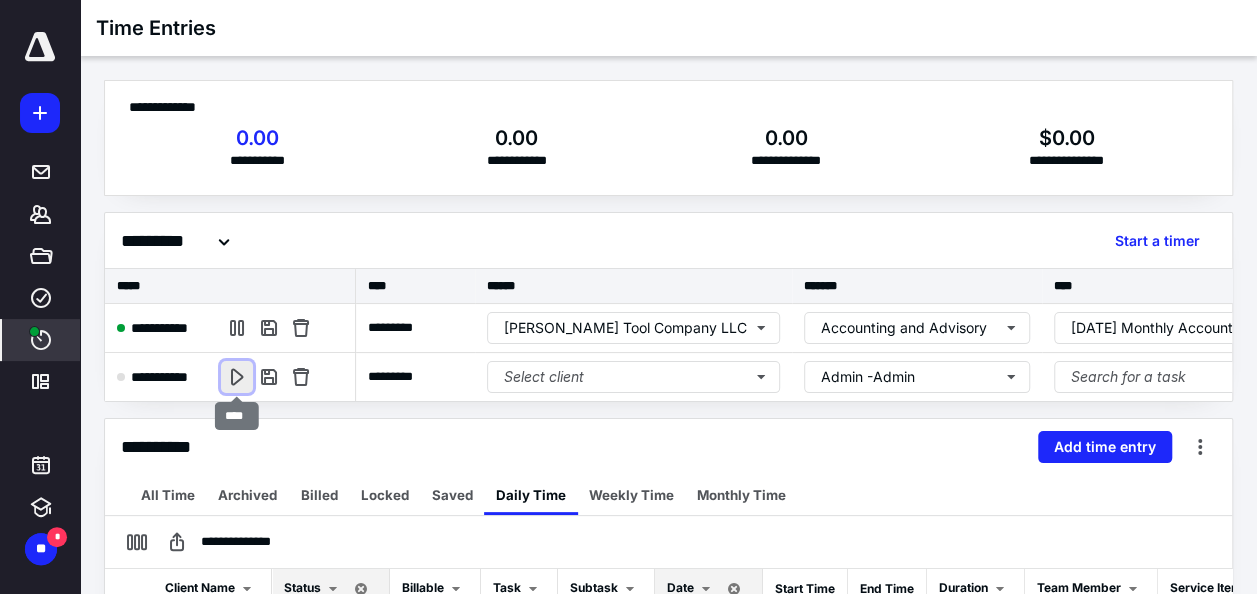 click at bounding box center [237, 377] 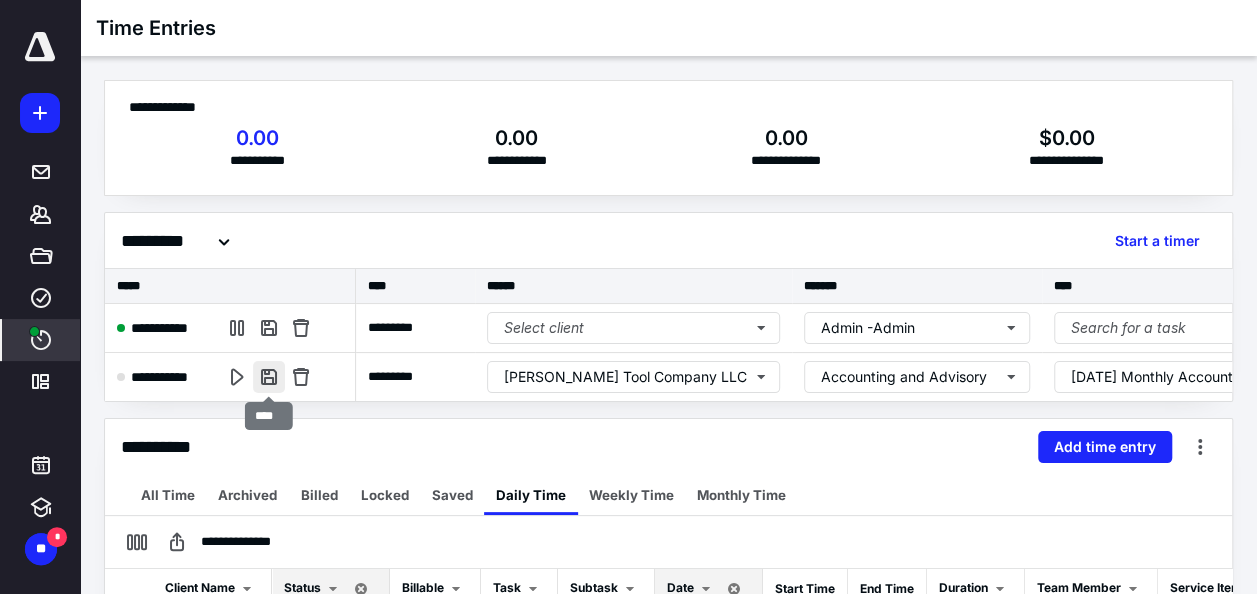 click at bounding box center [269, 377] 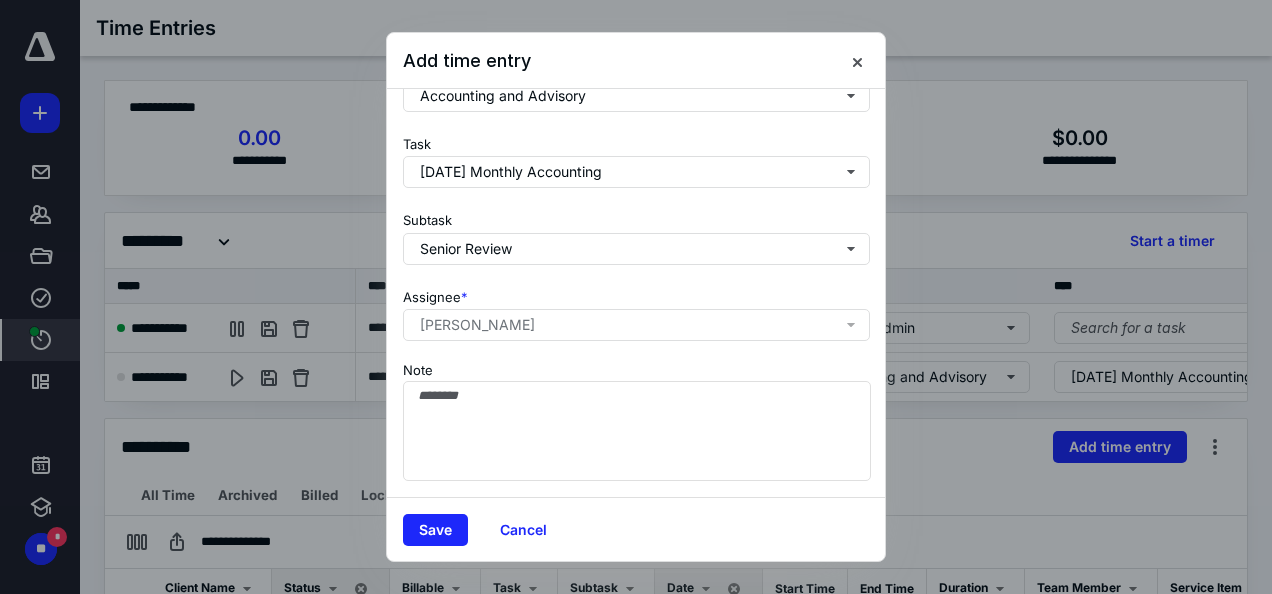 scroll, scrollTop: 306, scrollLeft: 0, axis: vertical 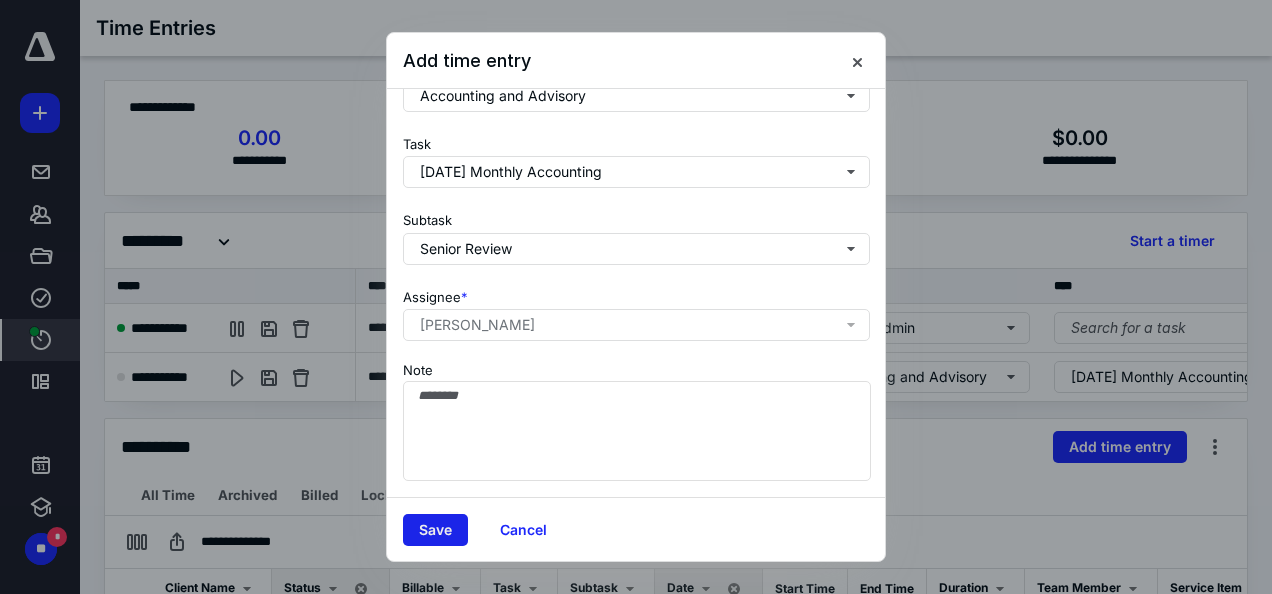 click on "Save" at bounding box center [435, 530] 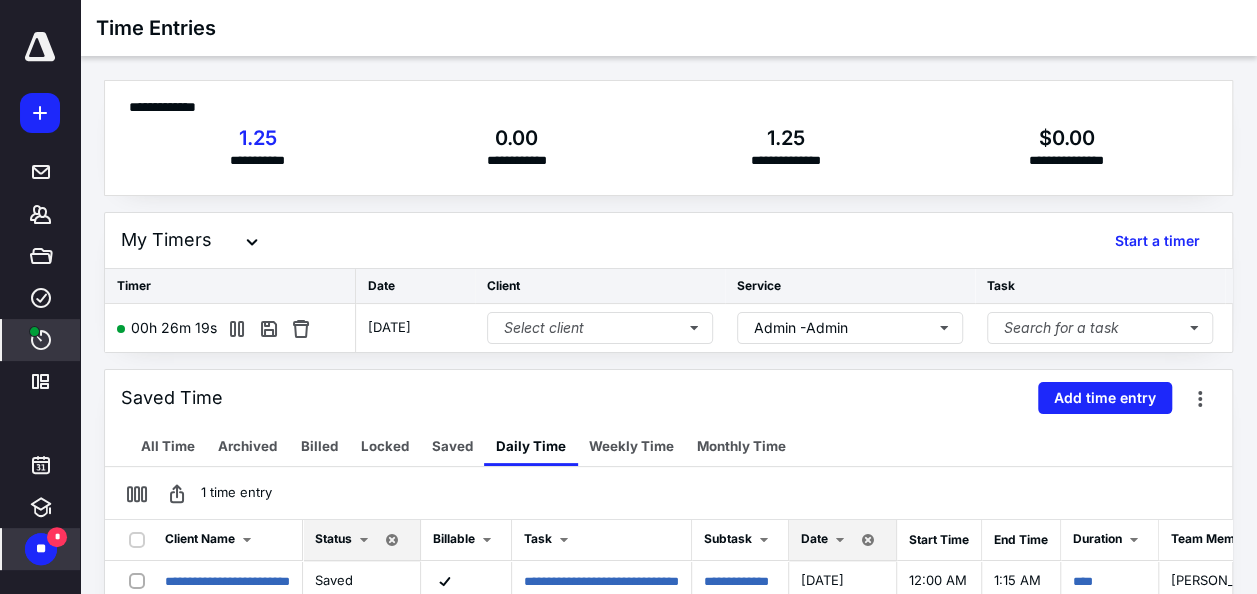 click on "**" at bounding box center [41, 549] 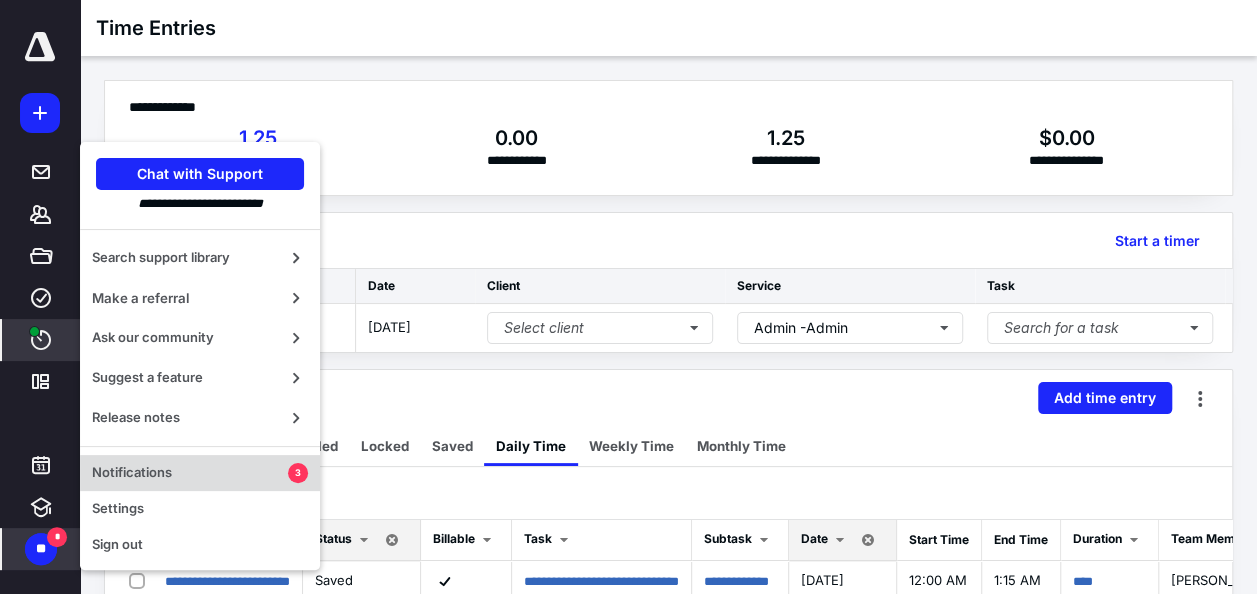 click on "Notifications" at bounding box center (190, 473) 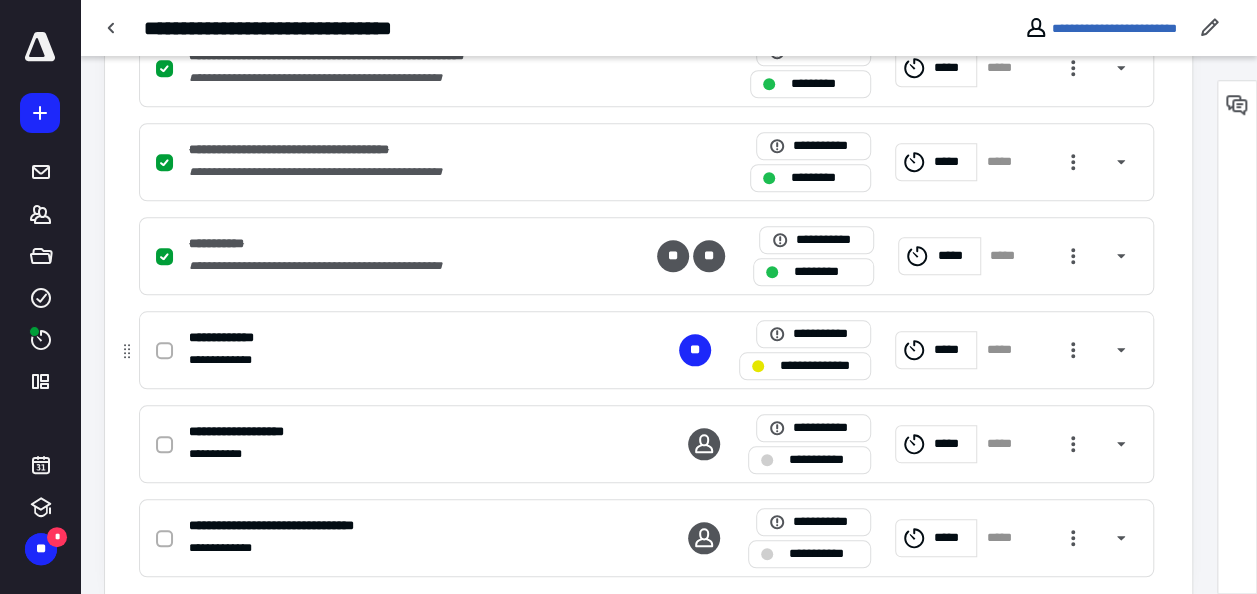 scroll, scrollTop: 862, scrollLeft: 0, axis: vertical 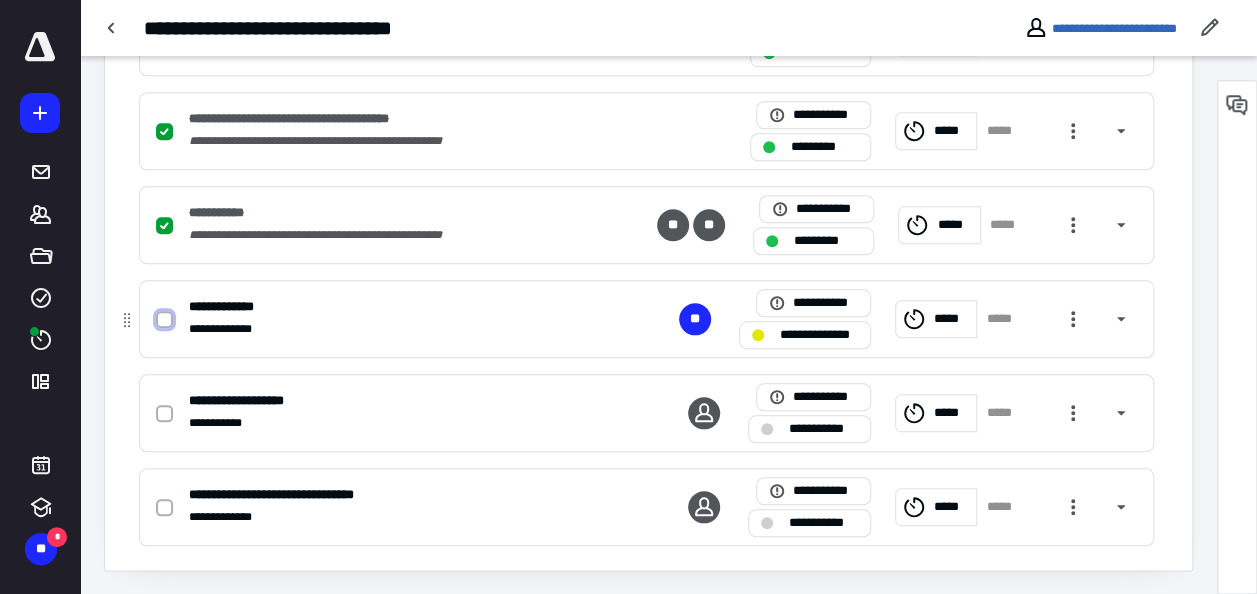 click at bounding box center (164, 320) 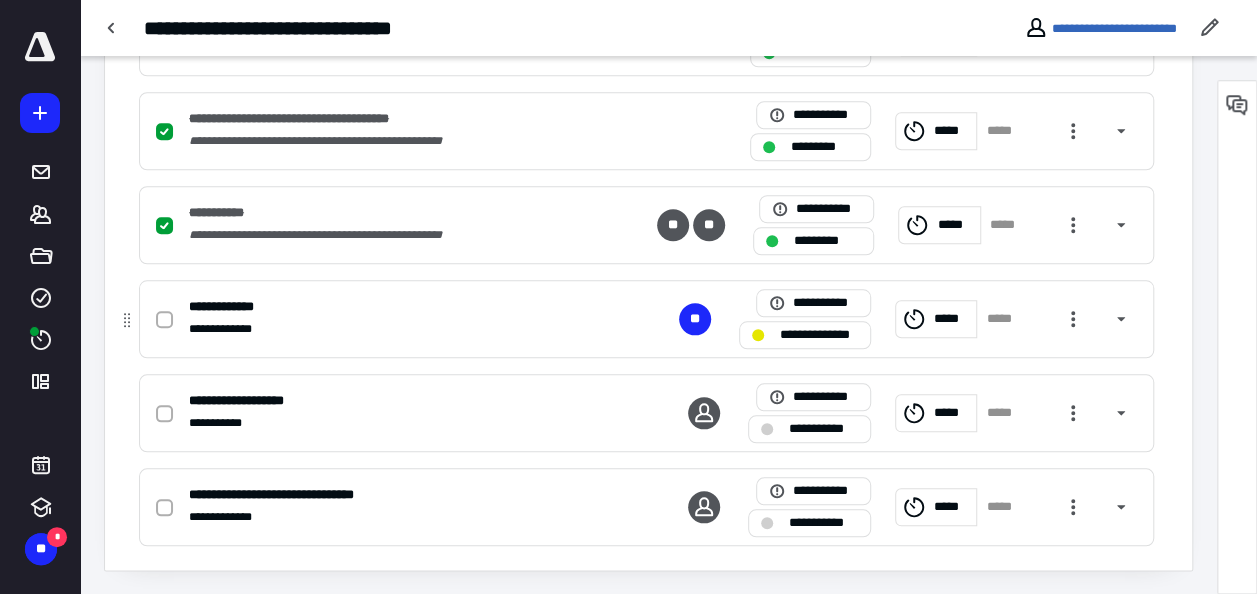 checkbox on "true" 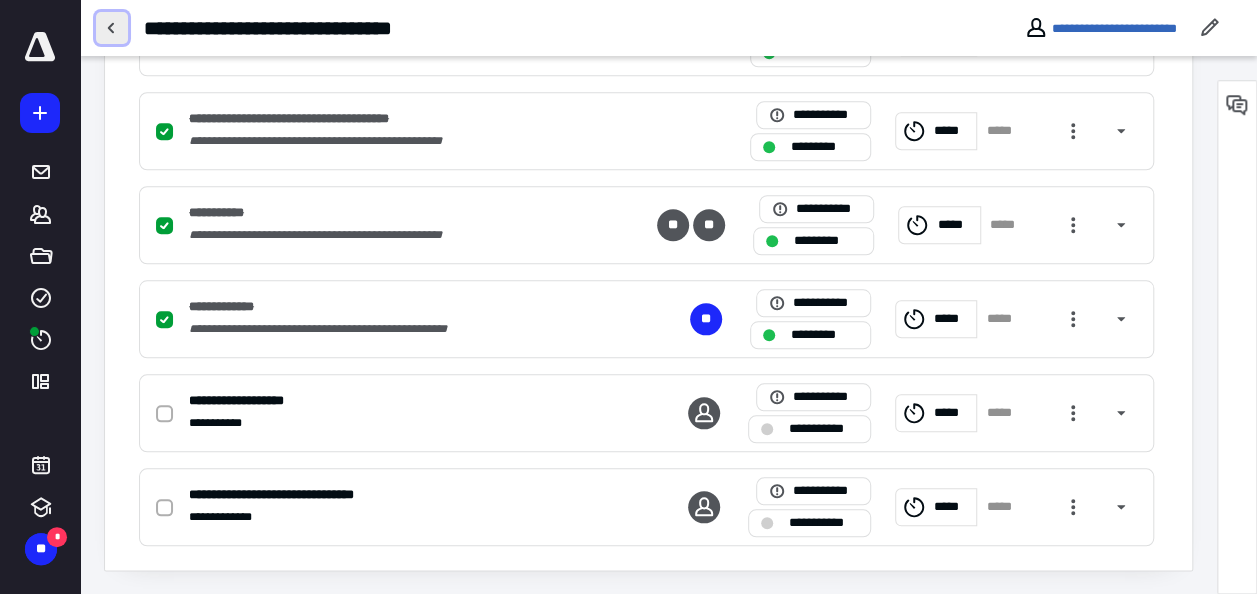 click at bounding box center [112, 28] 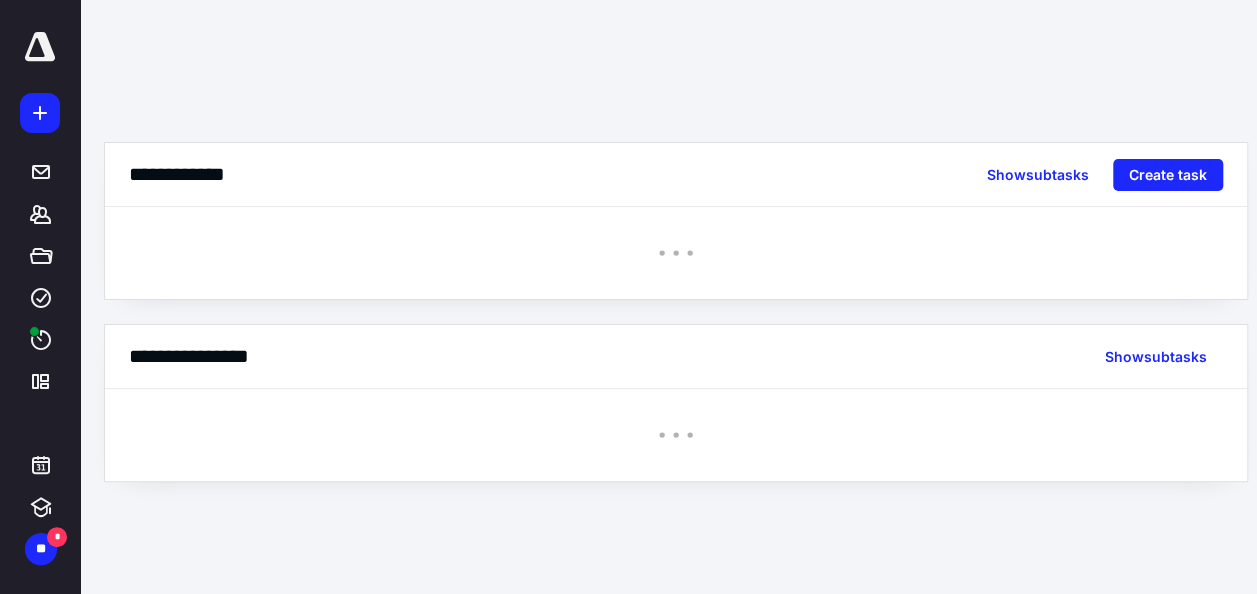 scroll, scrollTop: 0, scrollLeft: 0, axis: both 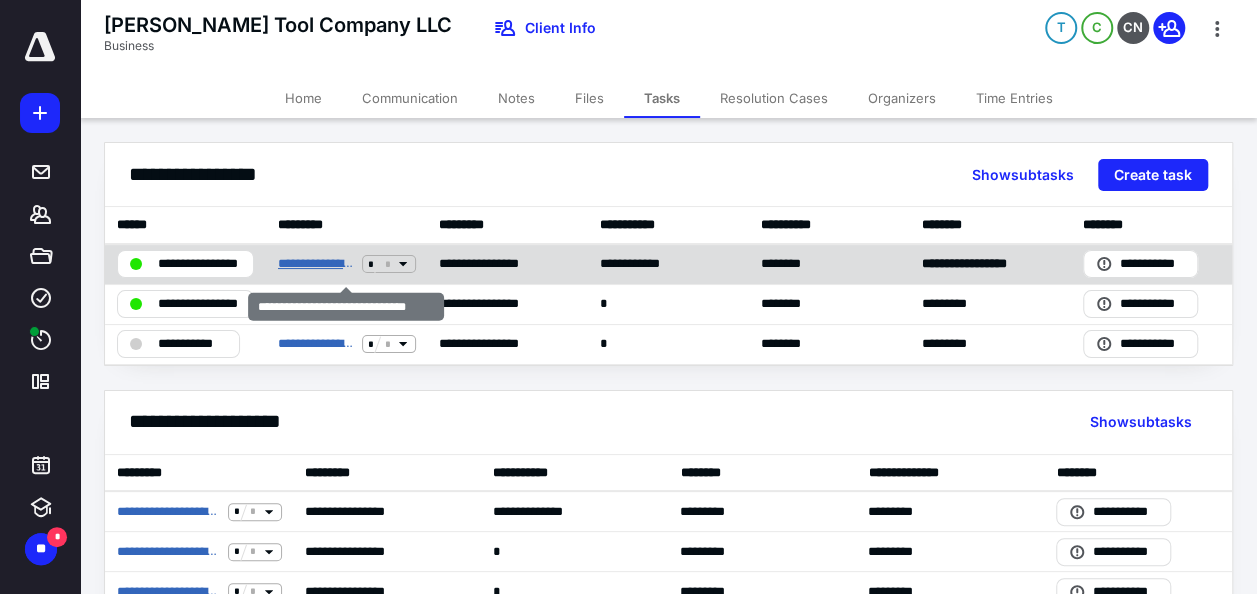 click on "**********" at bounding box center (316, 264) 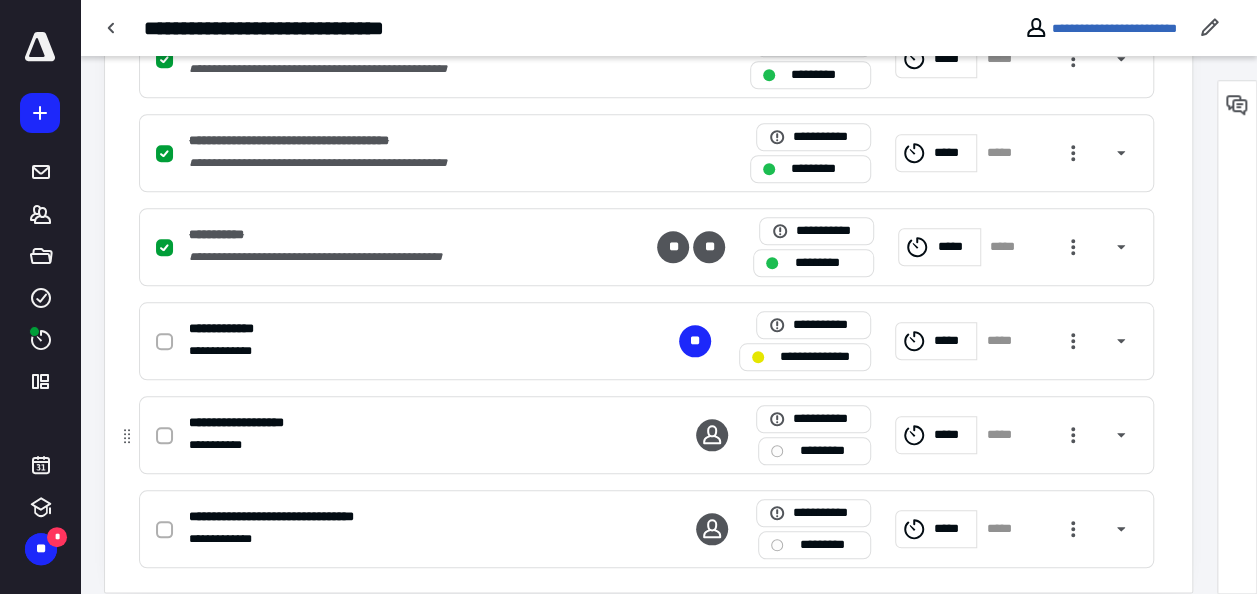 scroll, scrollTop: 862, scrollLeft: 0, axis: vertical 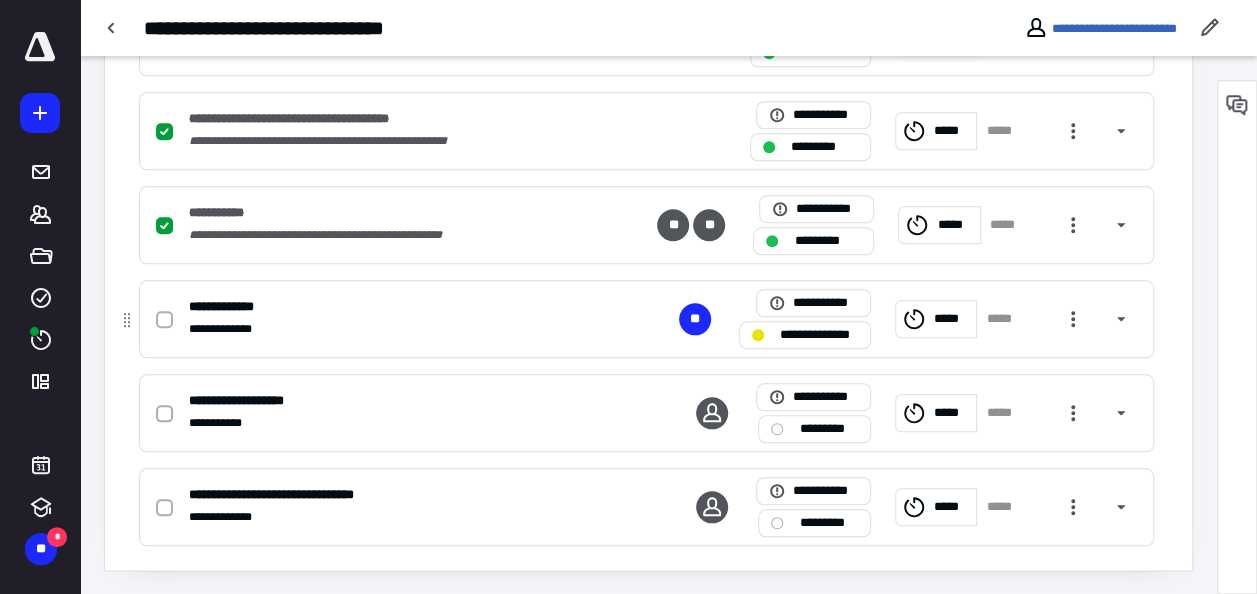 click 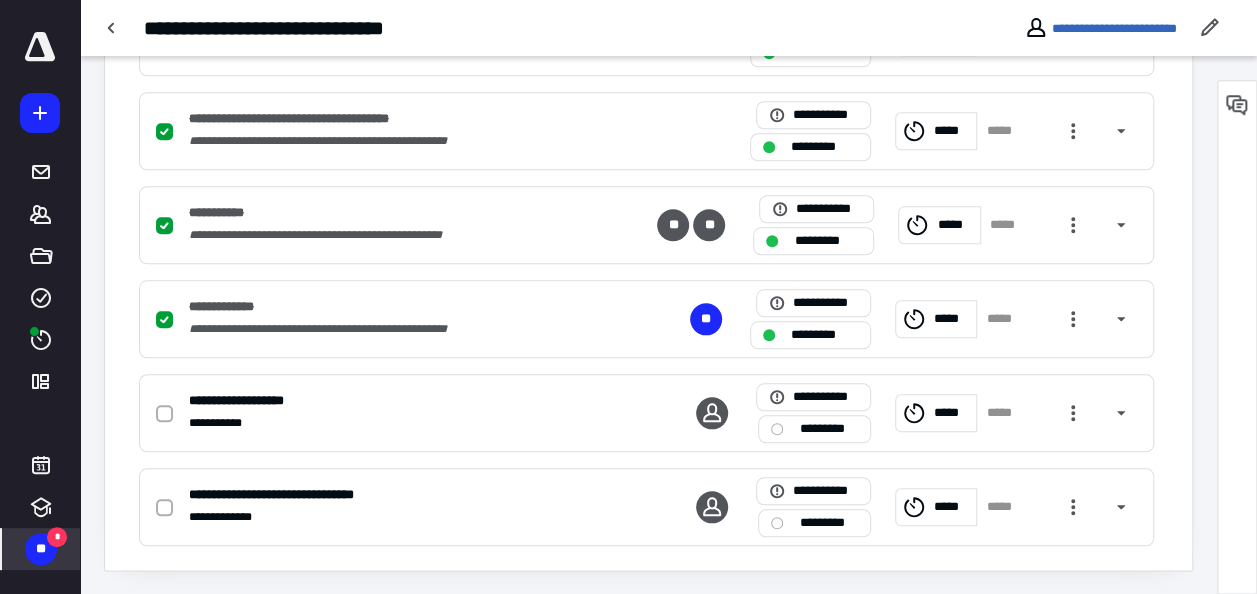click on "**" at bounding box center [41, 549] 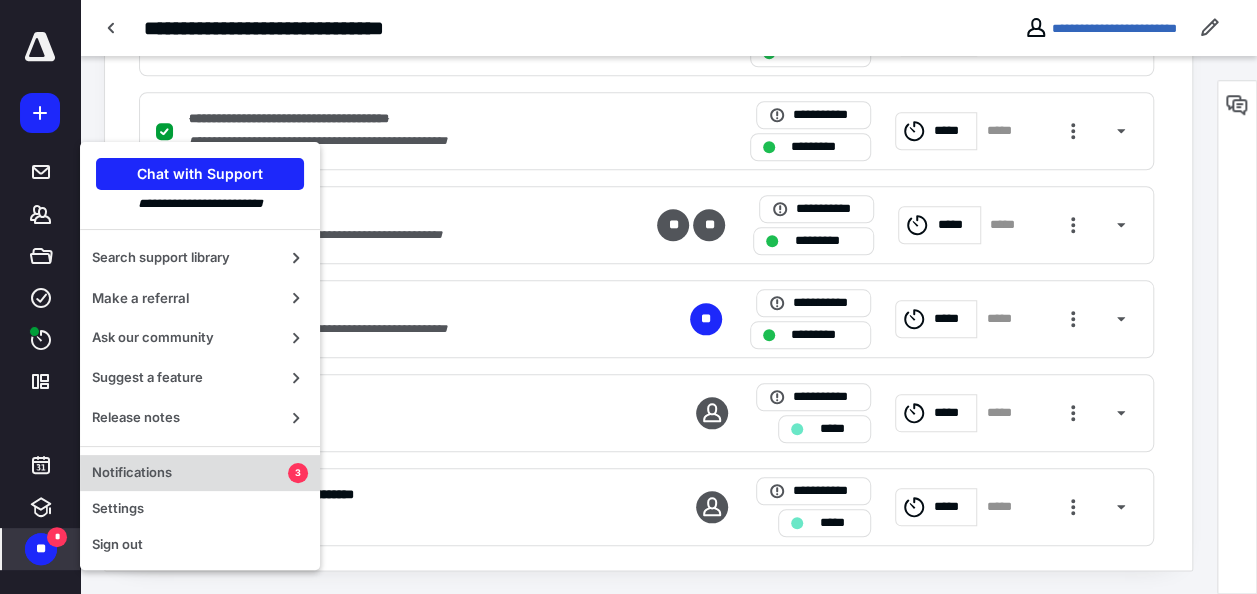 click on "Notifications" at bounding box center [190, 473] 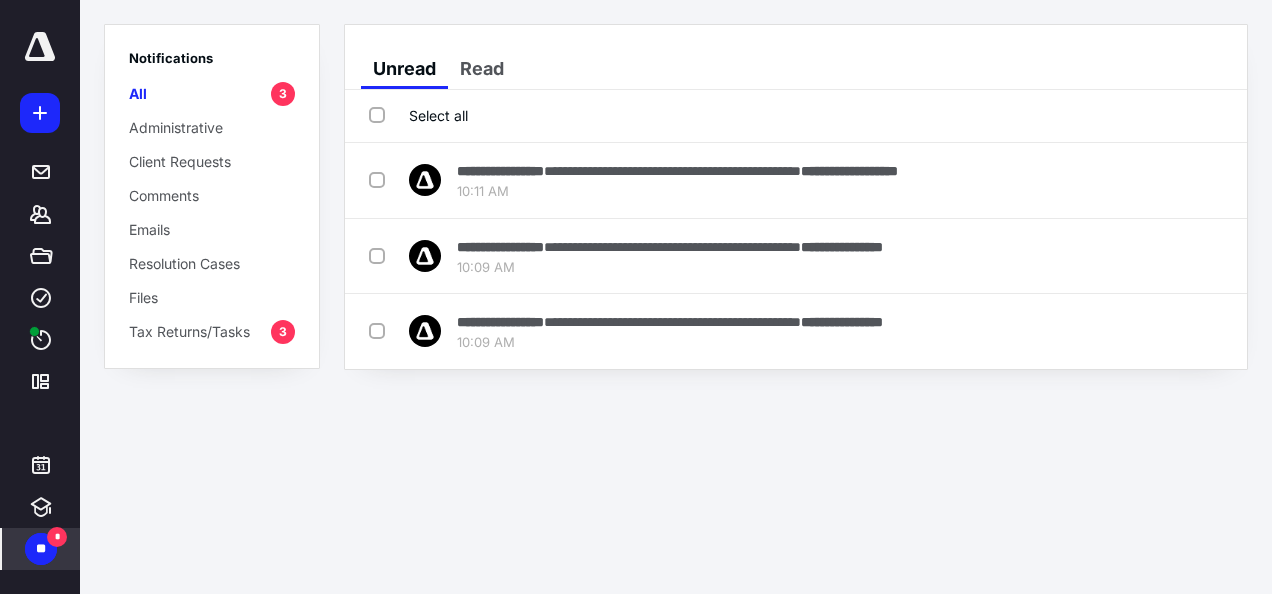click on "Select all" at bounding box center [418, 115] 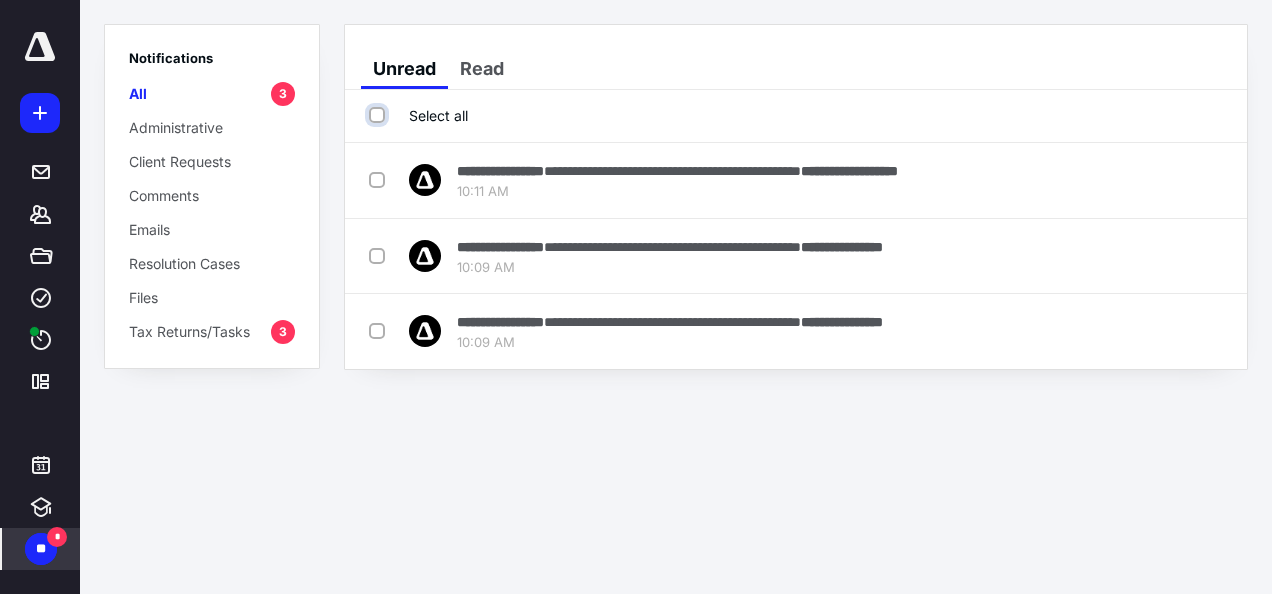 checkbox on "true" 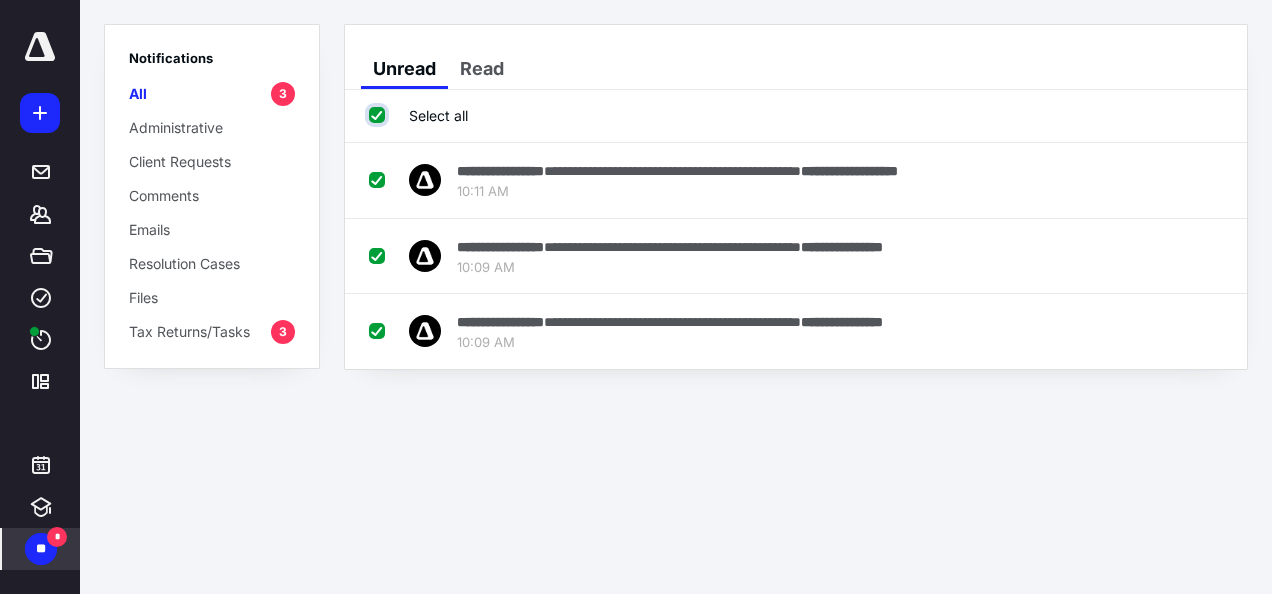 checkbox on "true" 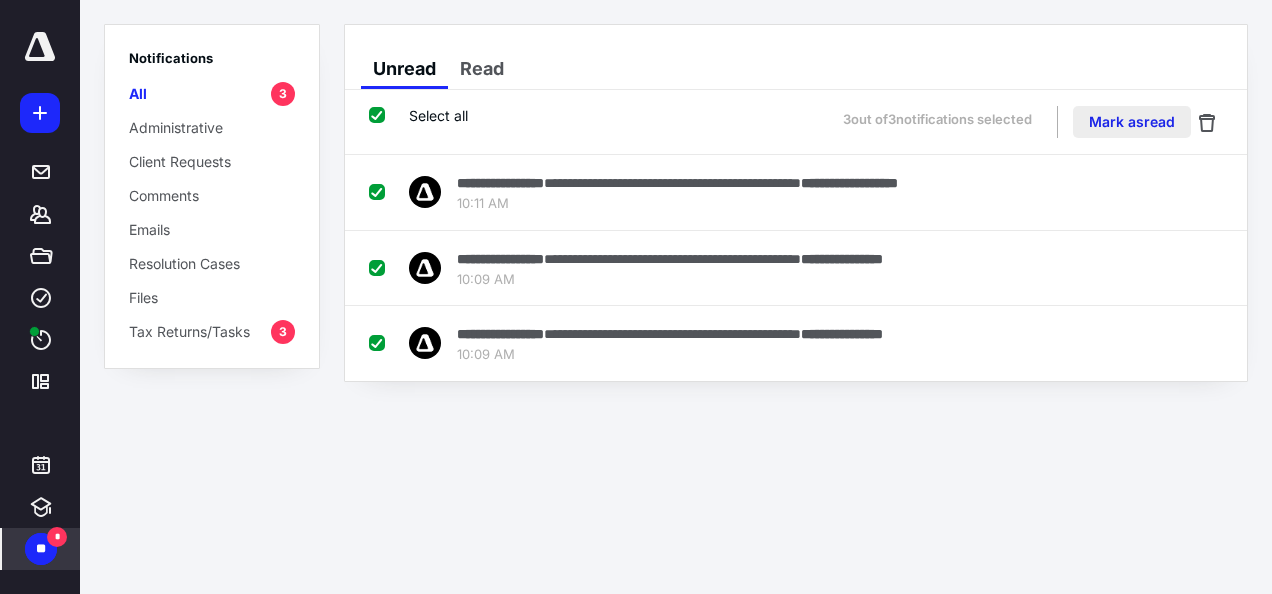 click on "Mark as  read" at bounding box center (1132, 122) 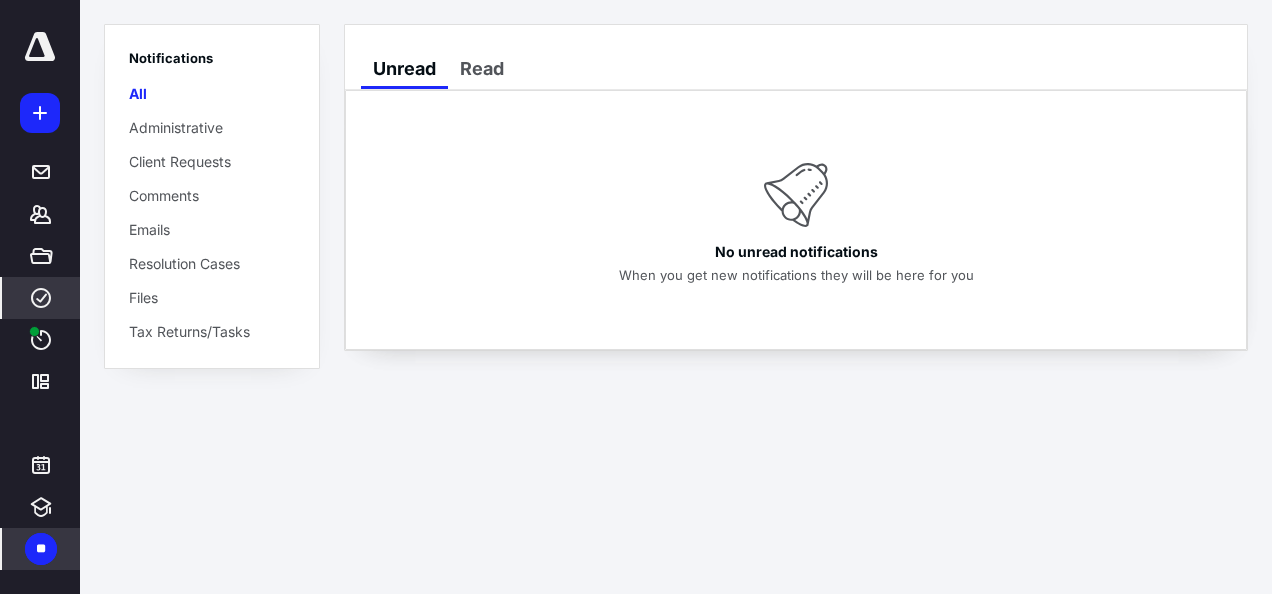 click 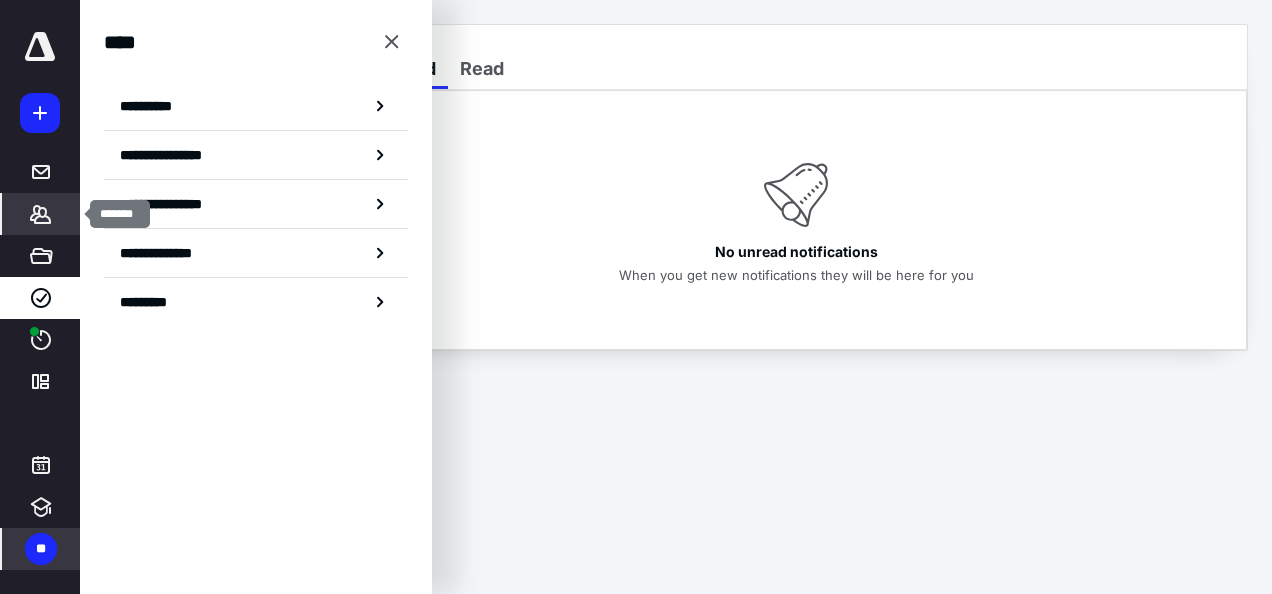 click 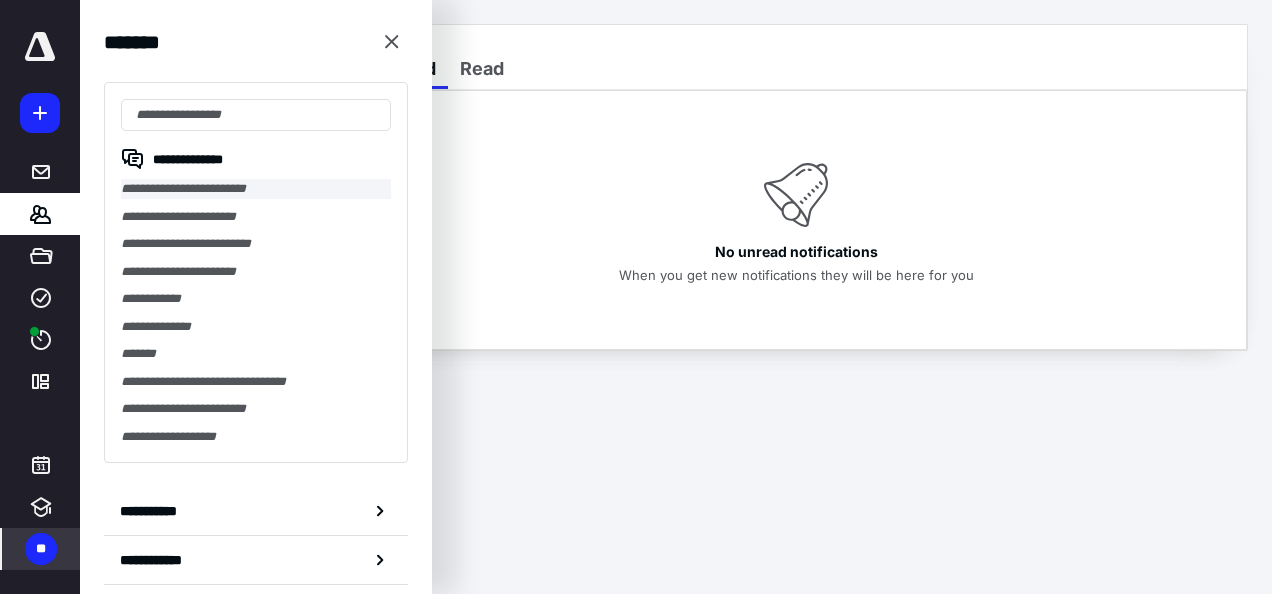 click on "**********" at bounding box center [256, 189] 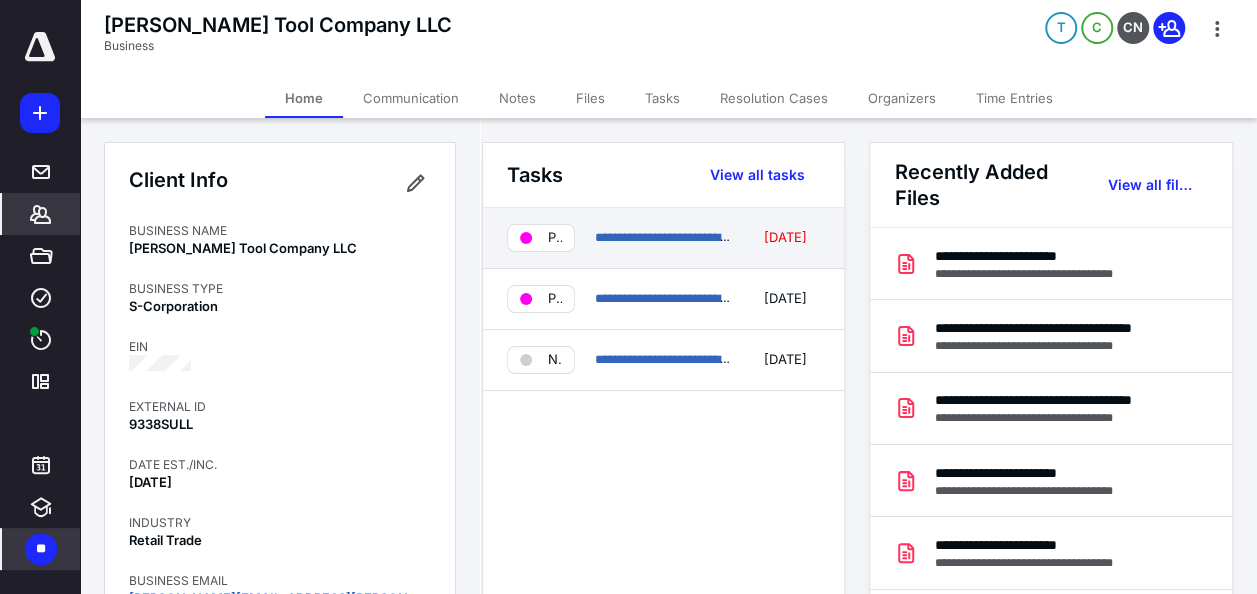 click on "**********" at bounding box center (663, 238) 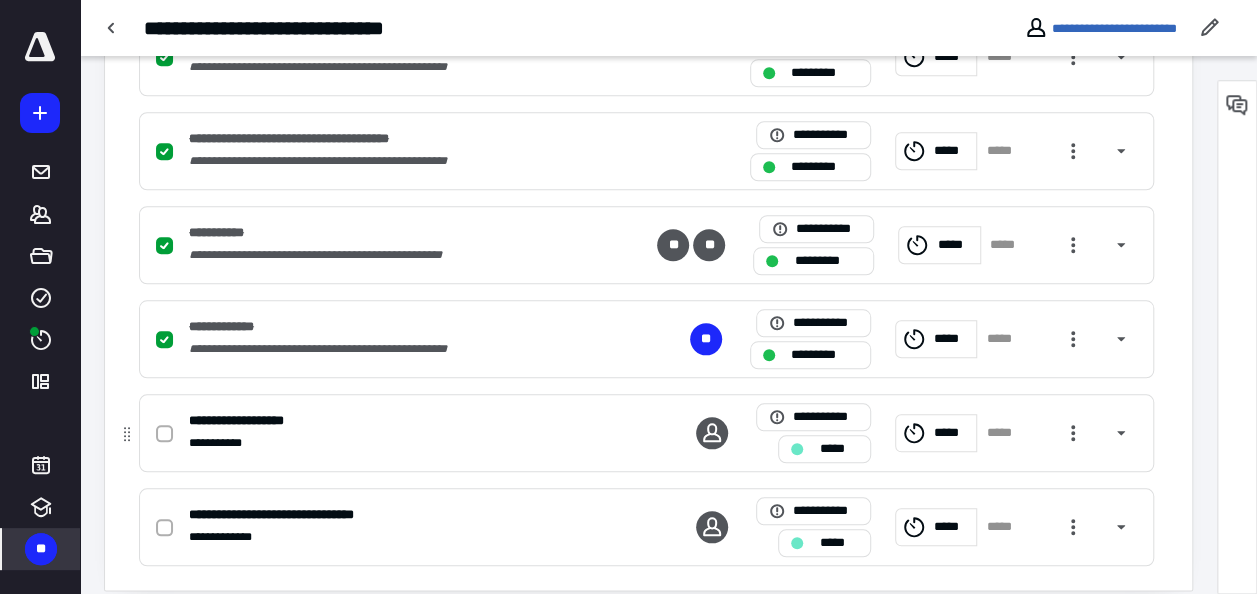 scroll, scrollTop: 862, scrollLeft: 0, axis: vertical 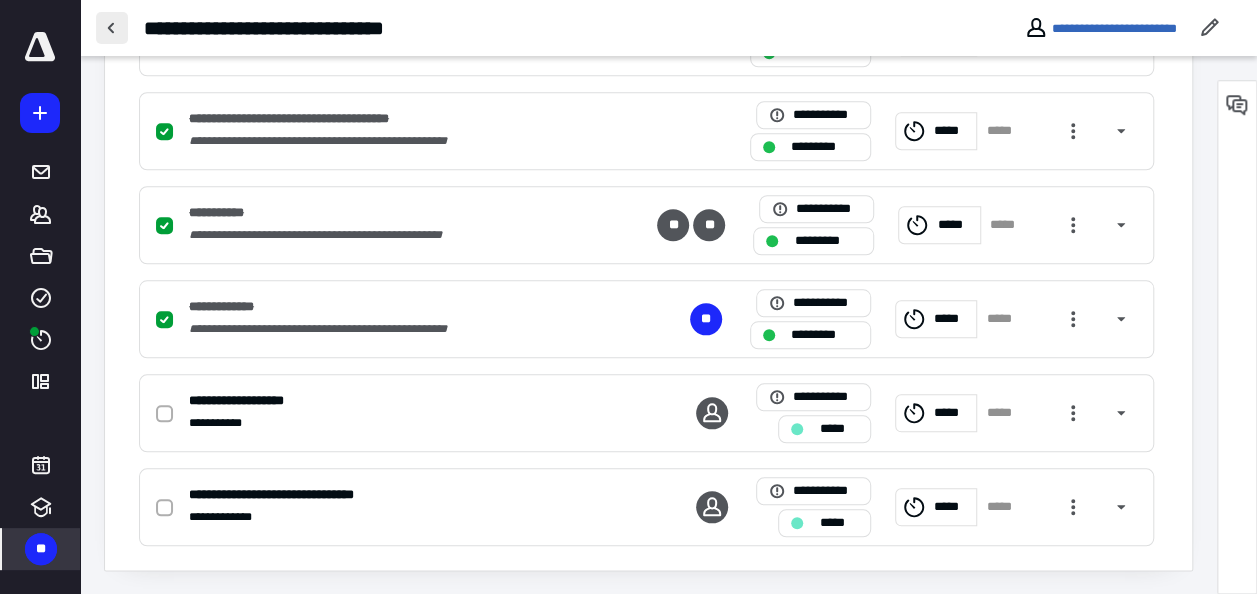 click at bounding box center (112, 28) 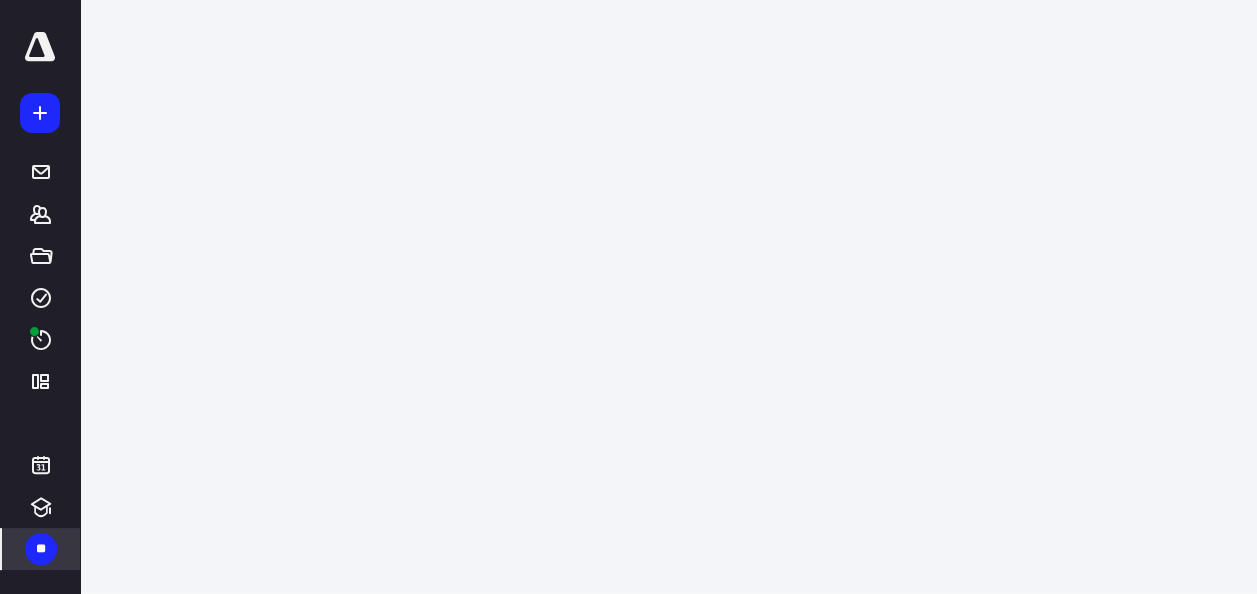 scroll, scrollTop: 0, scrollLeft: 0, axis: both 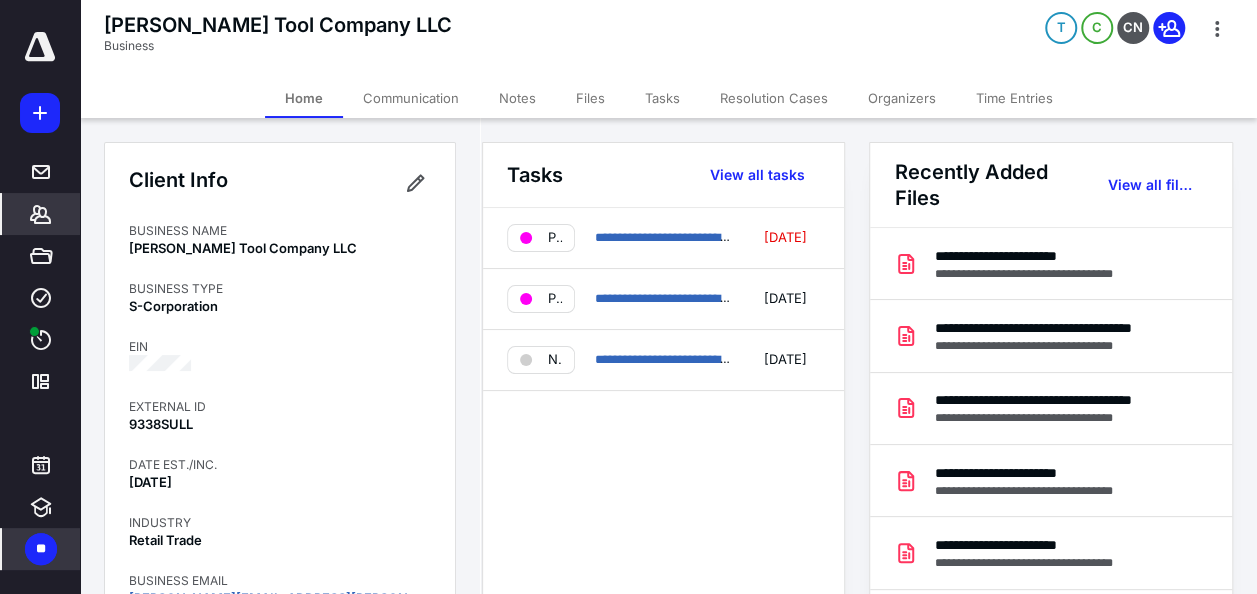 drag, startPoint x: 114, startPoint y: 31, endPoint x: 634, endPoint y: 35, distance: 520.0154 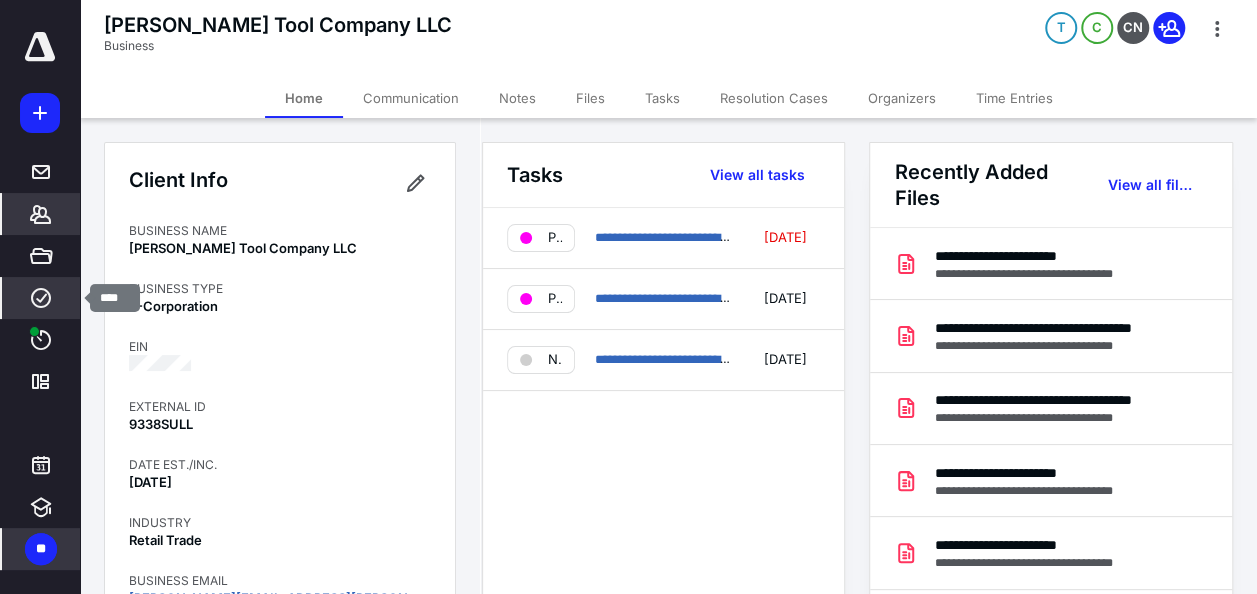 click 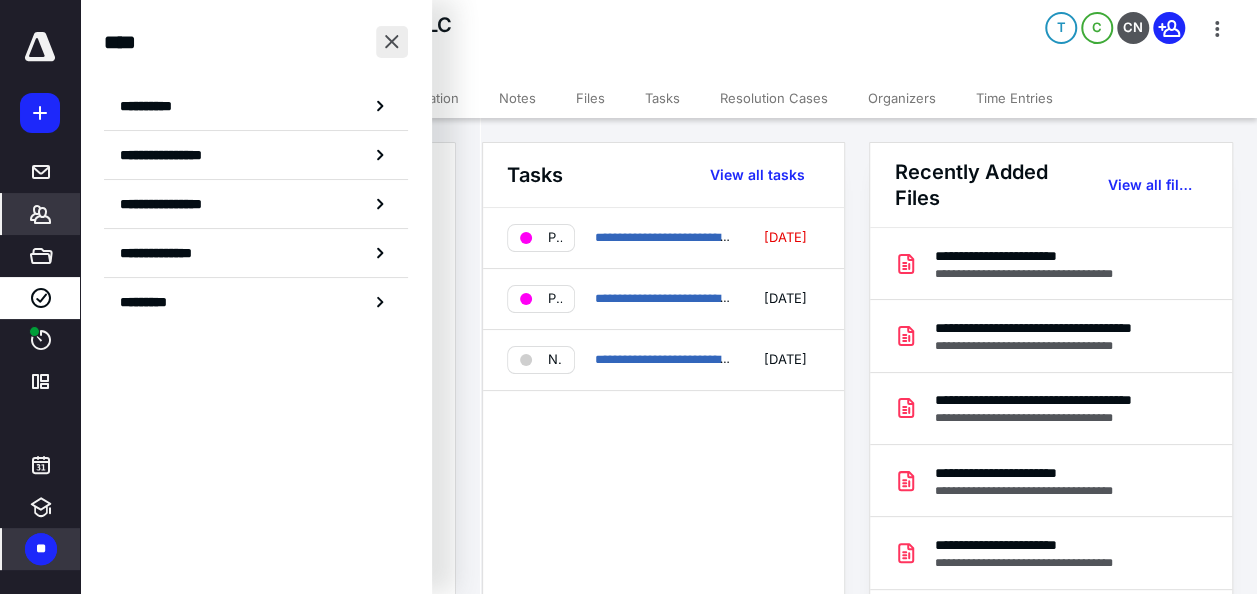 click at bounding box center (392, 42) 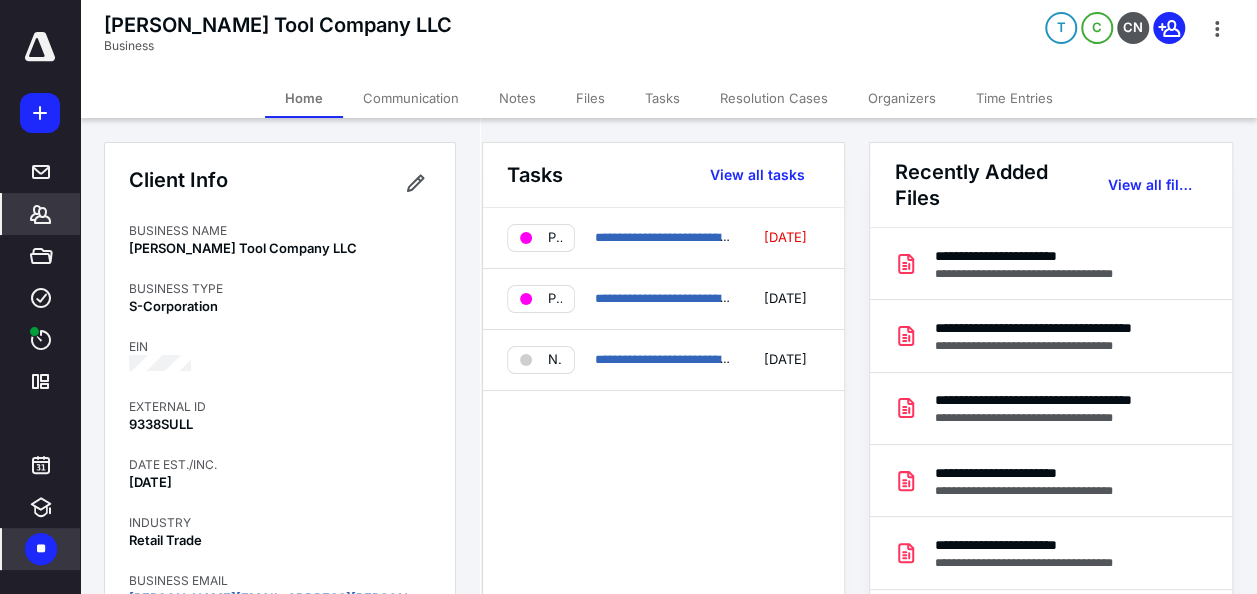 click 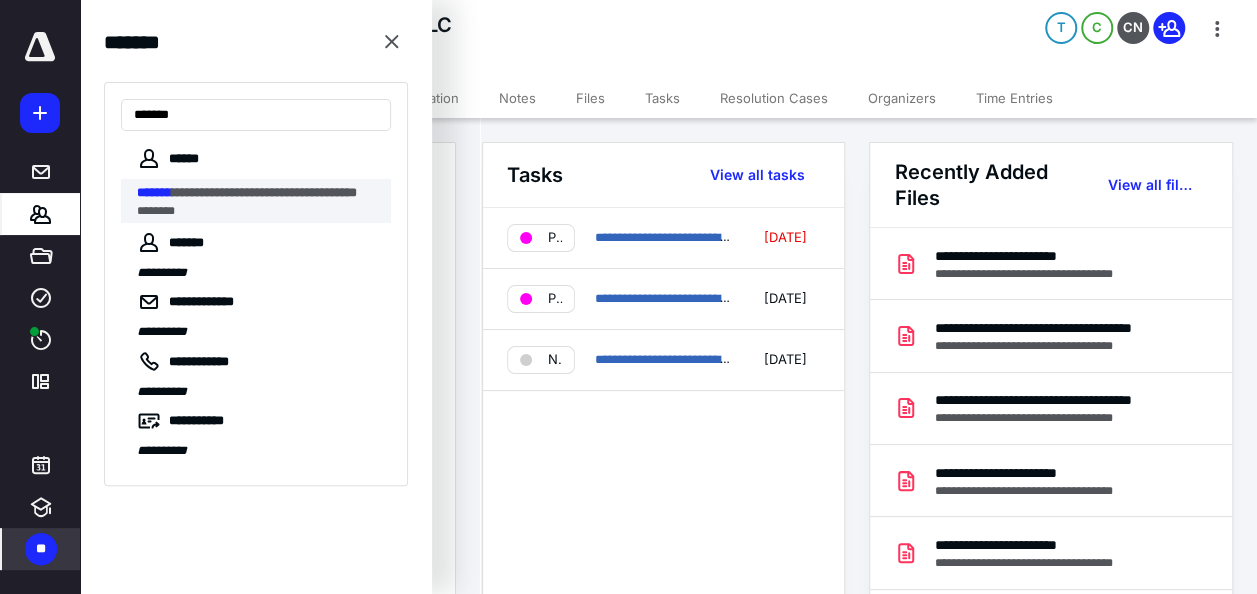 type on "*******" 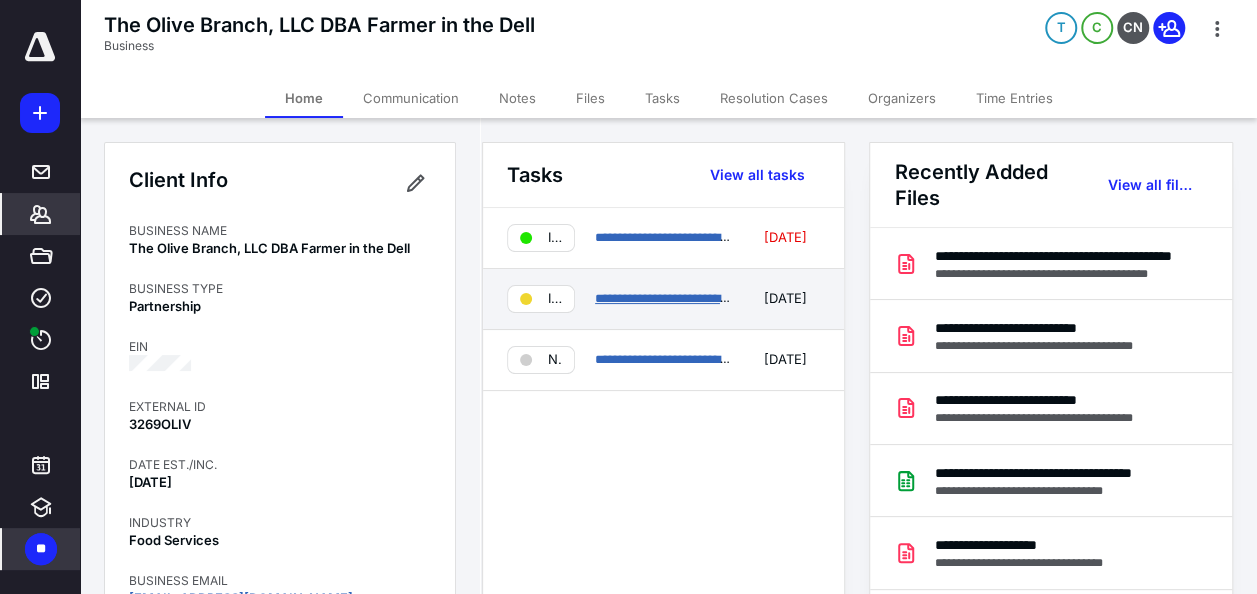 click on "**********" at bounding box center (672, 298) 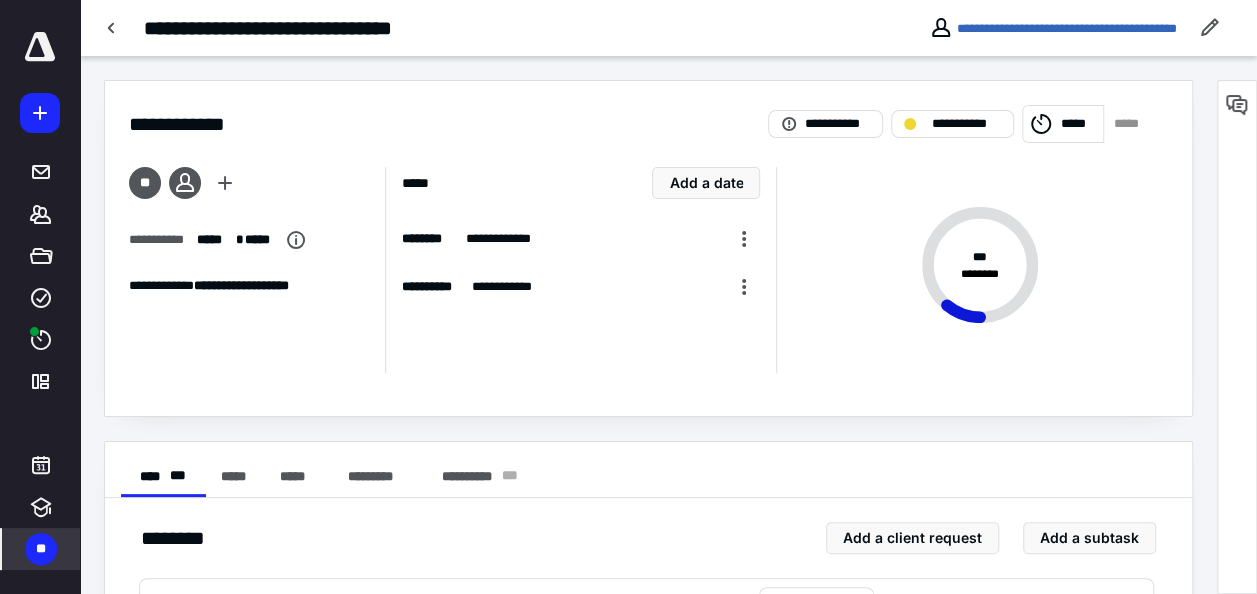 scroll, scrollTop: 0, scrollLeft: 0, axis: both 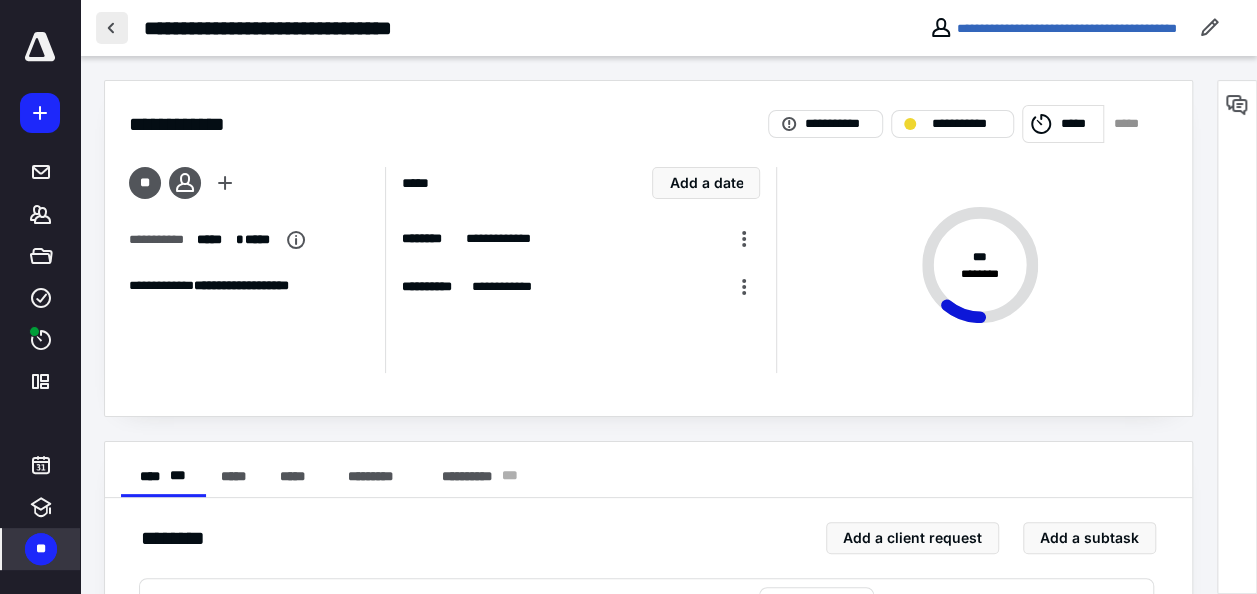 click at bounding box center (112, 28) 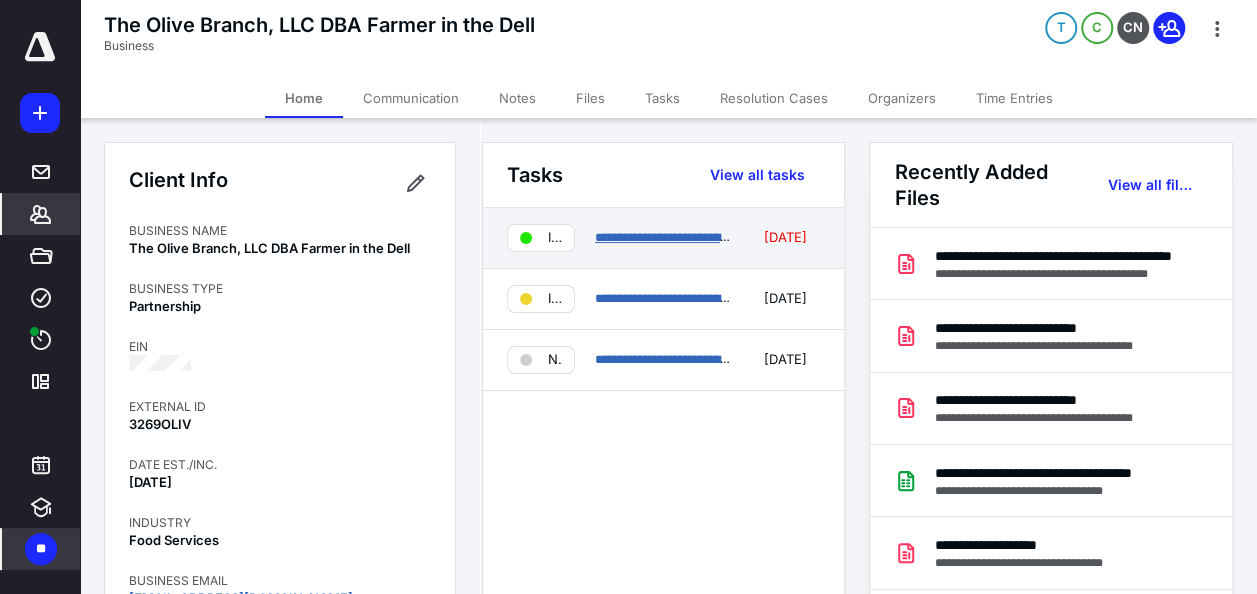 click on "**********" at bounding box center (670, 237) 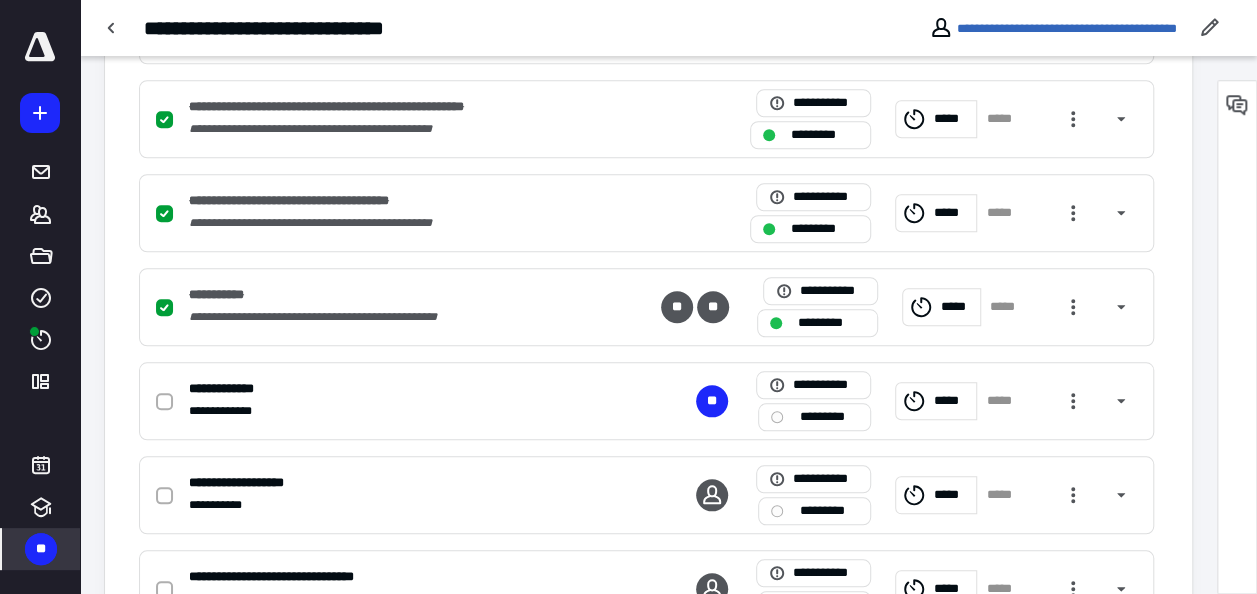 scroll, scrollTop: 862, scrollLeft: 0, axis: vertical 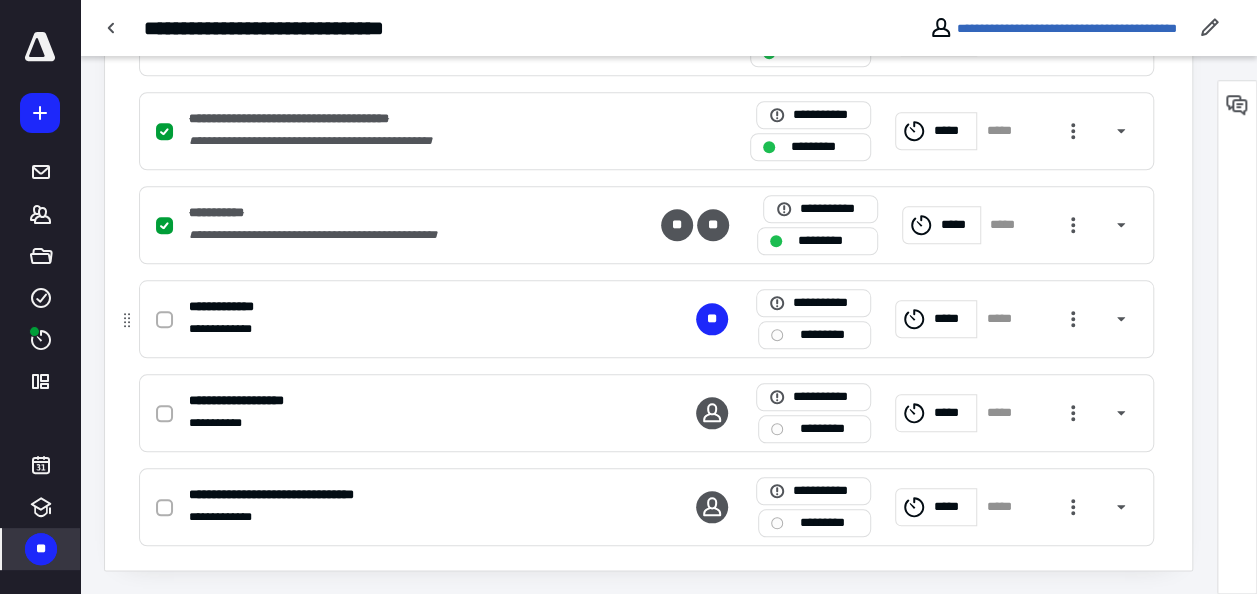 click on "*********" at bounding box center (828, 335) 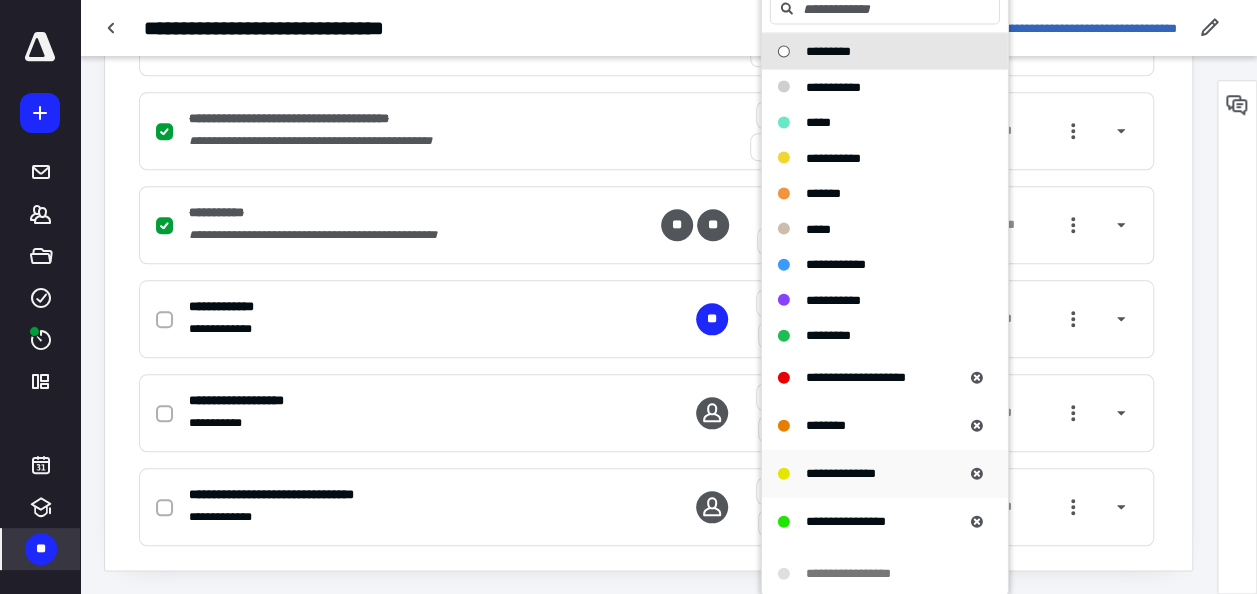 click on "**********" at bounding box center (841, 472) 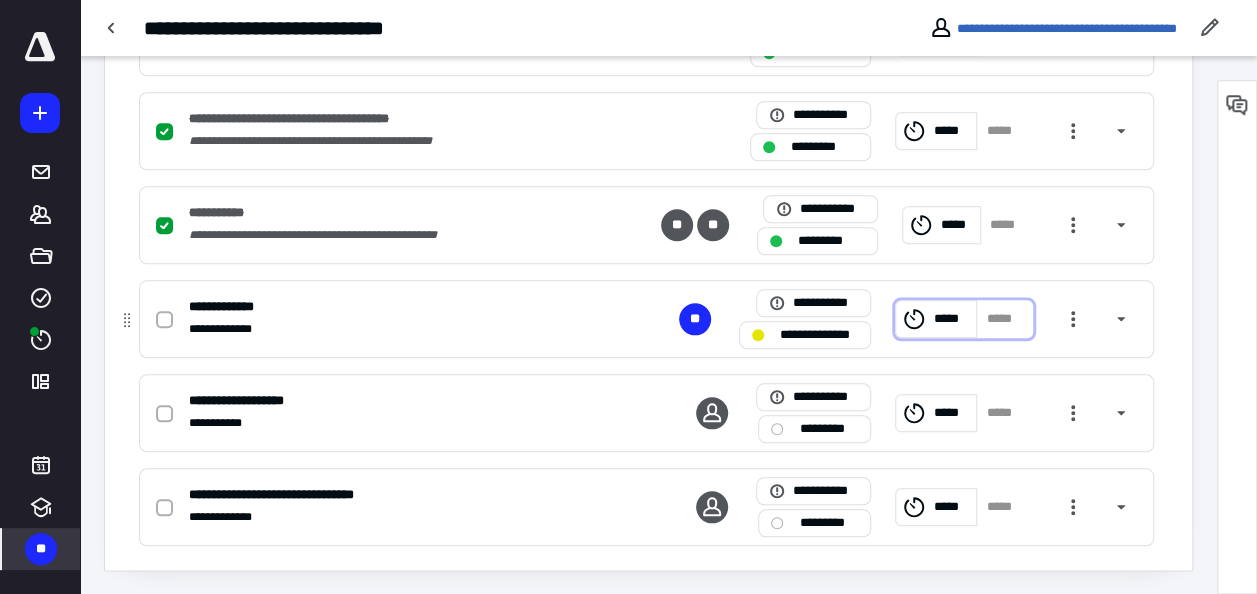 click on "*****" at bounding box center (952, 319) 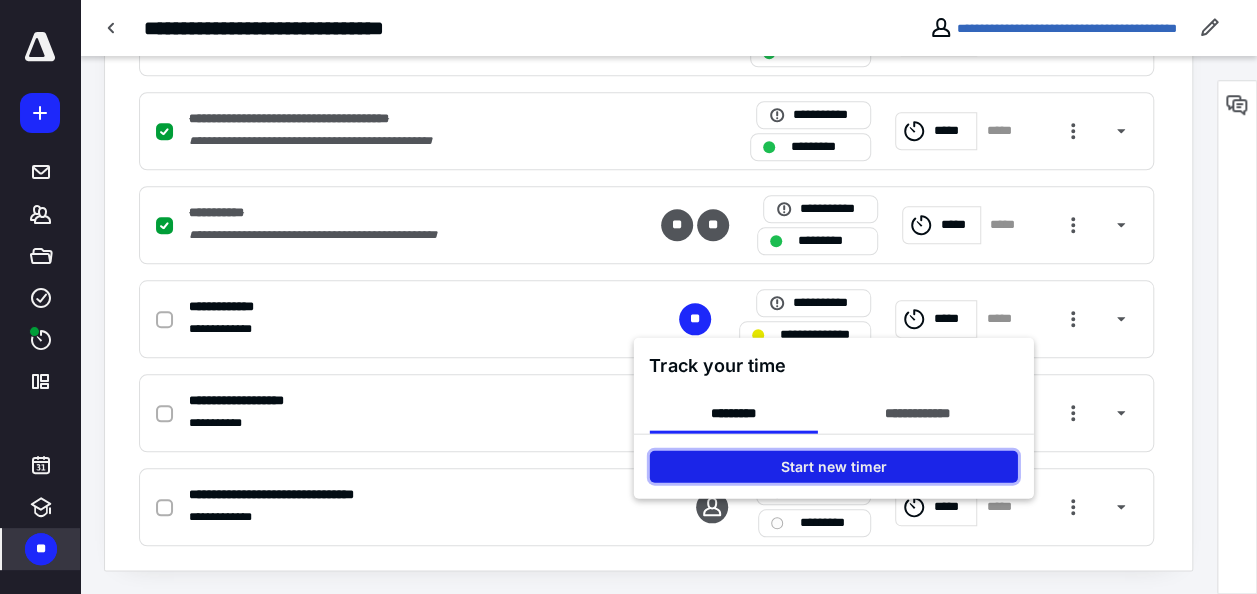 click on "Start new timer" at bounding box center [833, 466] 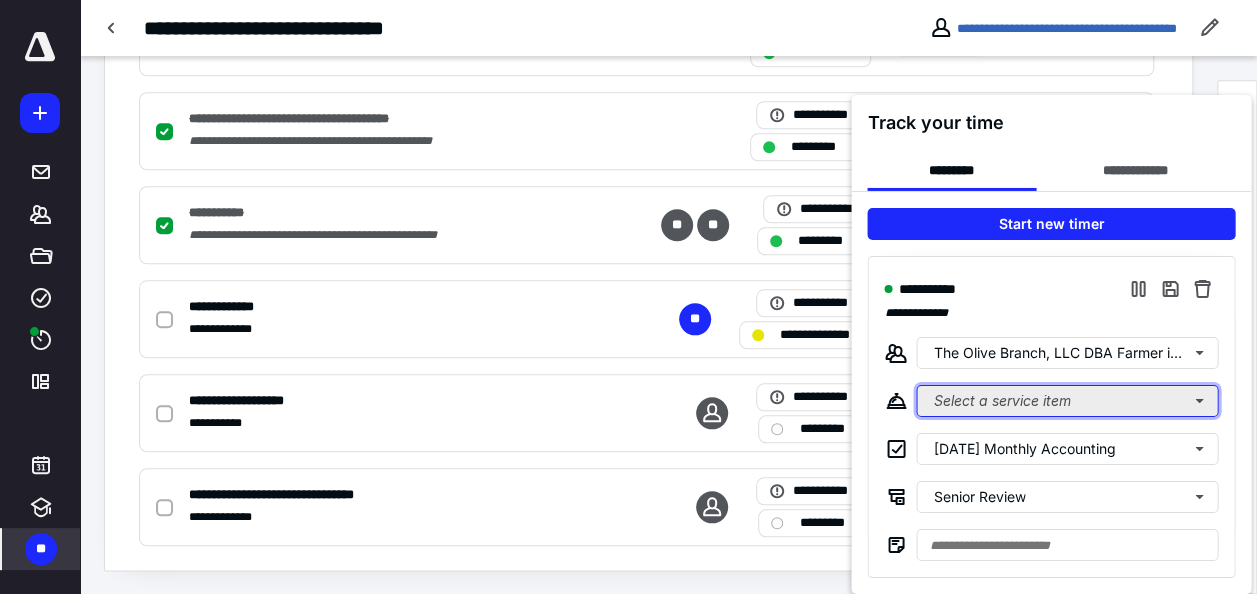 click on "Select a service item" at bounding box center (1067, 401) 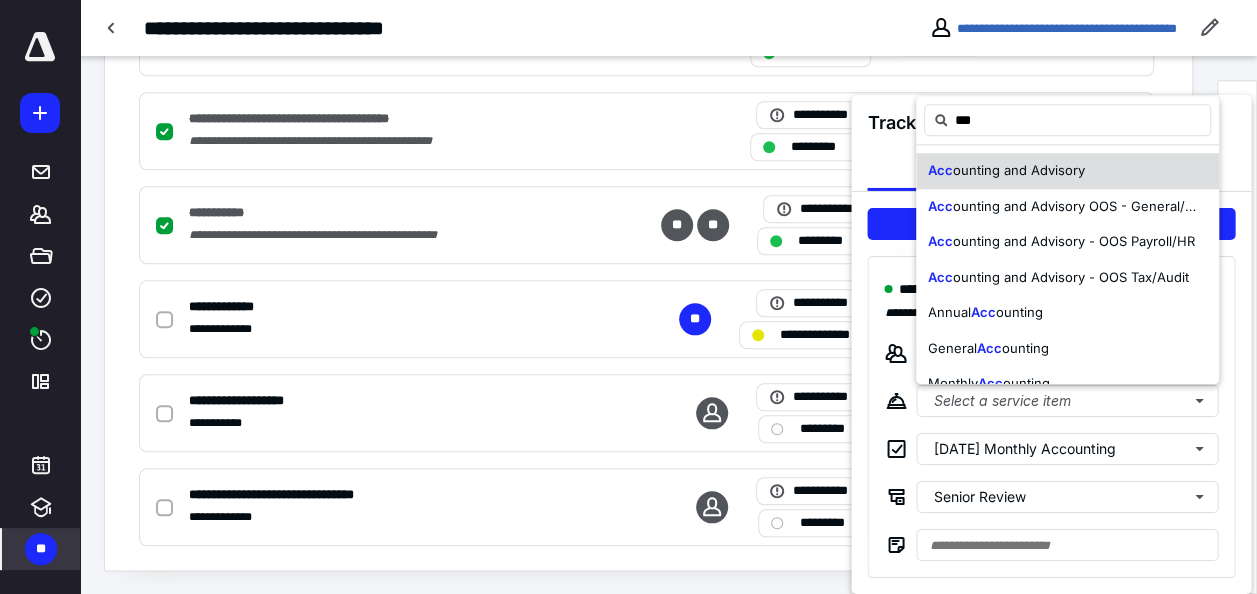 click on "ounting and Advisory" at bounding box center [1019, 170] 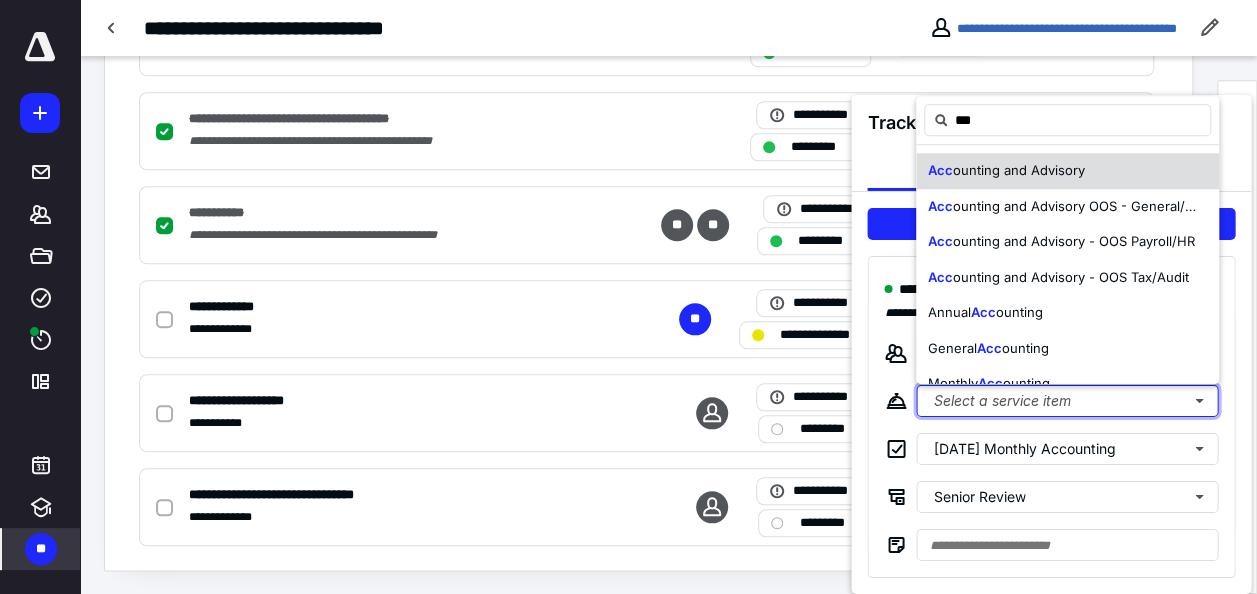 type 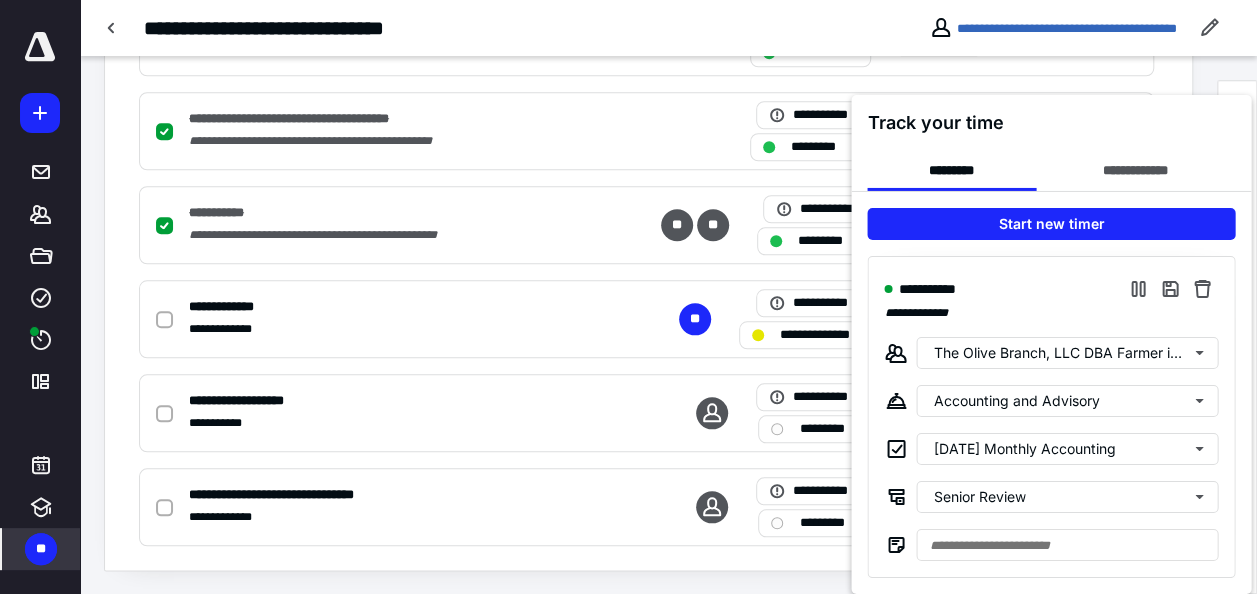 click at bounding box center (628, 297) 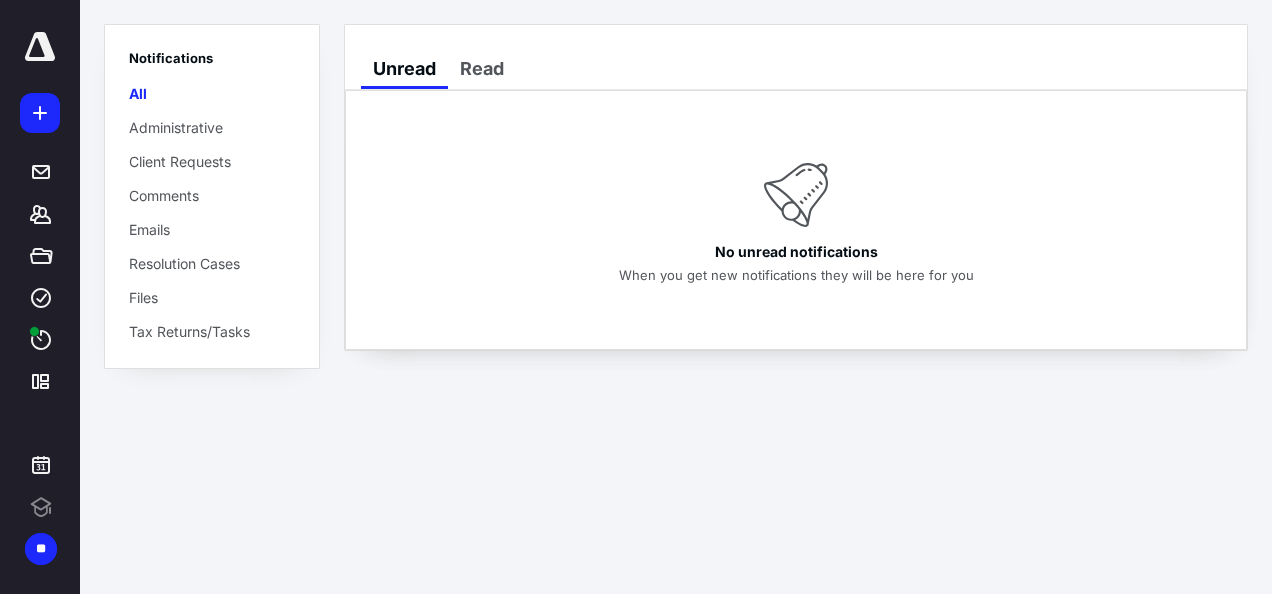 scroll, scrollTop: 0, scrollLeft: 0, axis: both 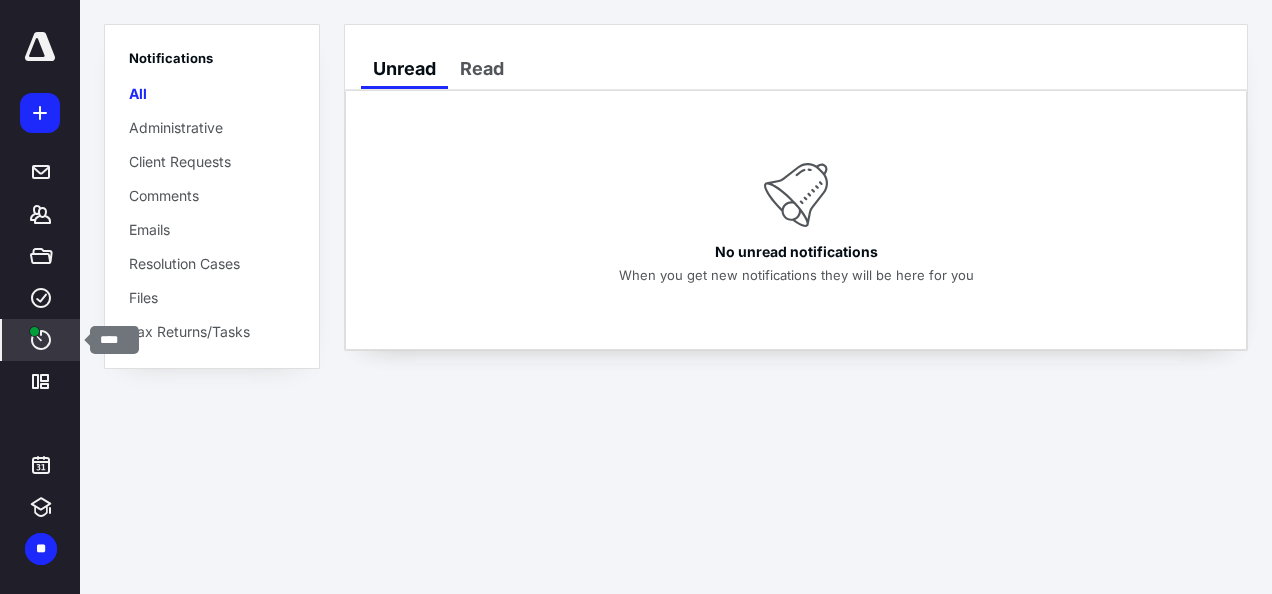 click 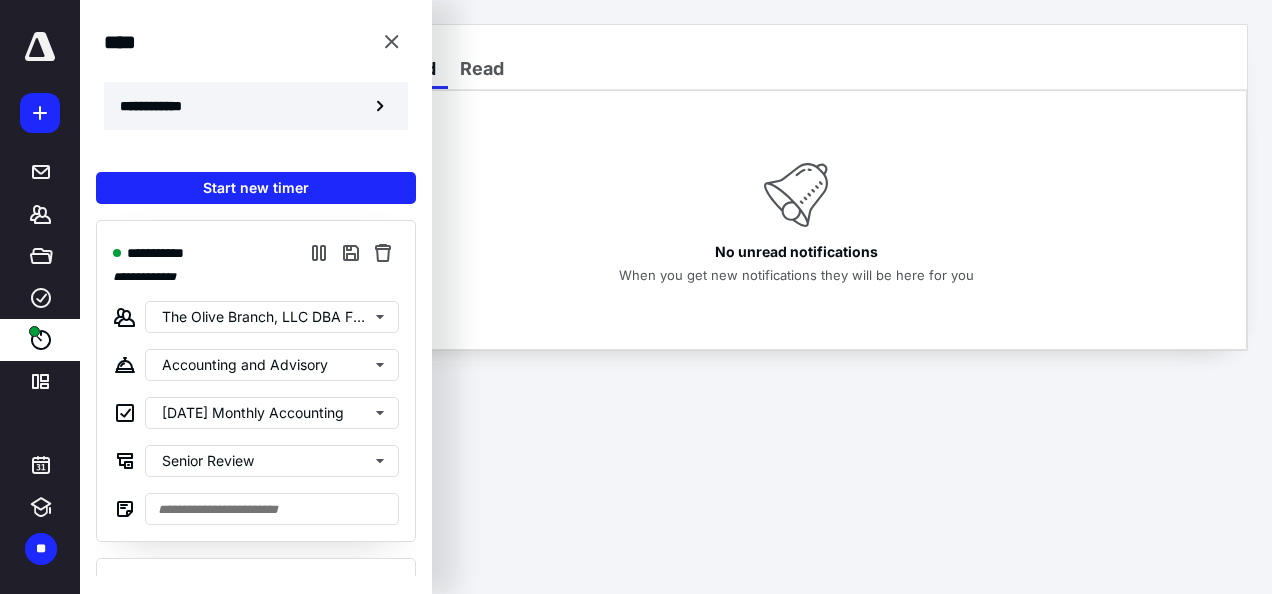 click on "**********" at bounding box center (162, 106) 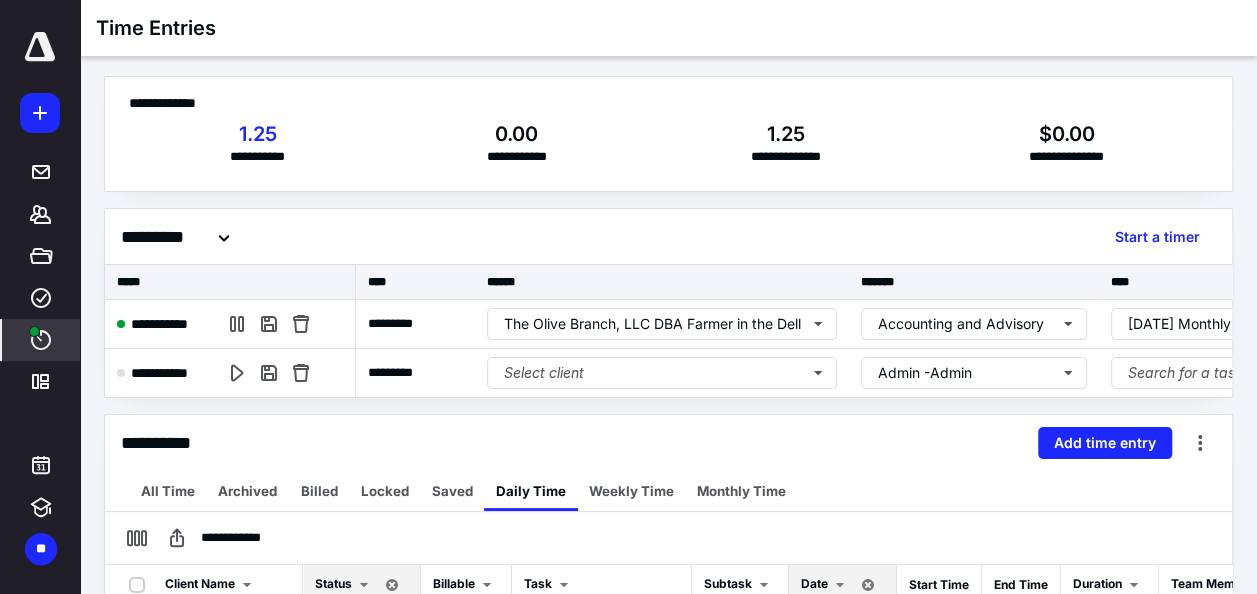 scroll, scrollTop: 0, scrollLeft: 0, axis: both 